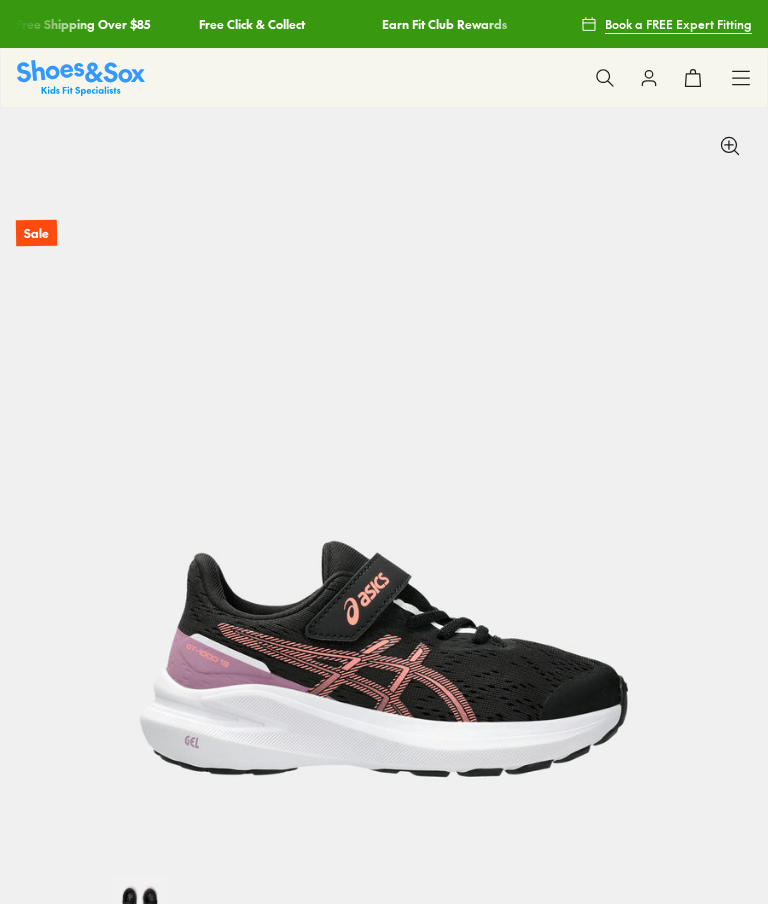 scroll, scrollTop: 219, scrollLeft: 0, axis: vertical 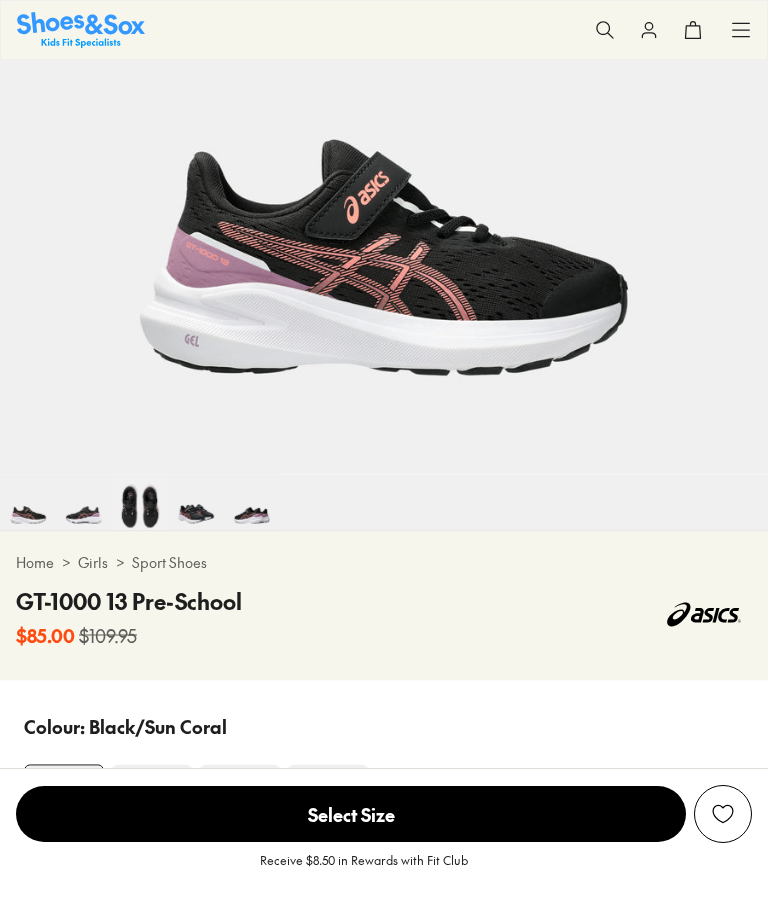 select on "*" 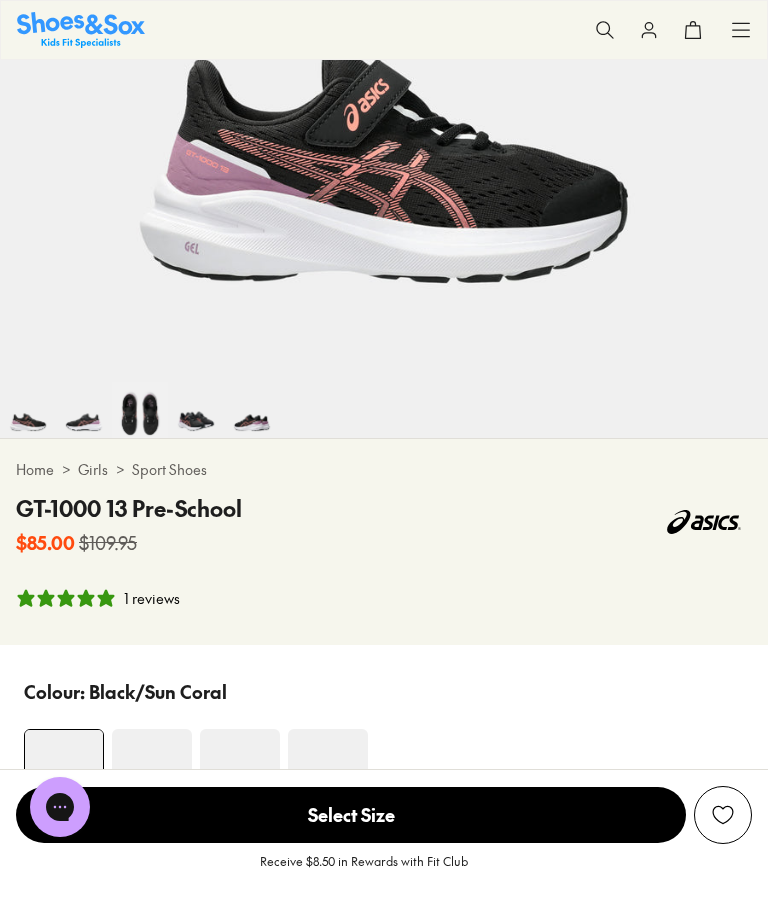 scroll, scrollTop: 0, scrollLeft: 0, axis: both 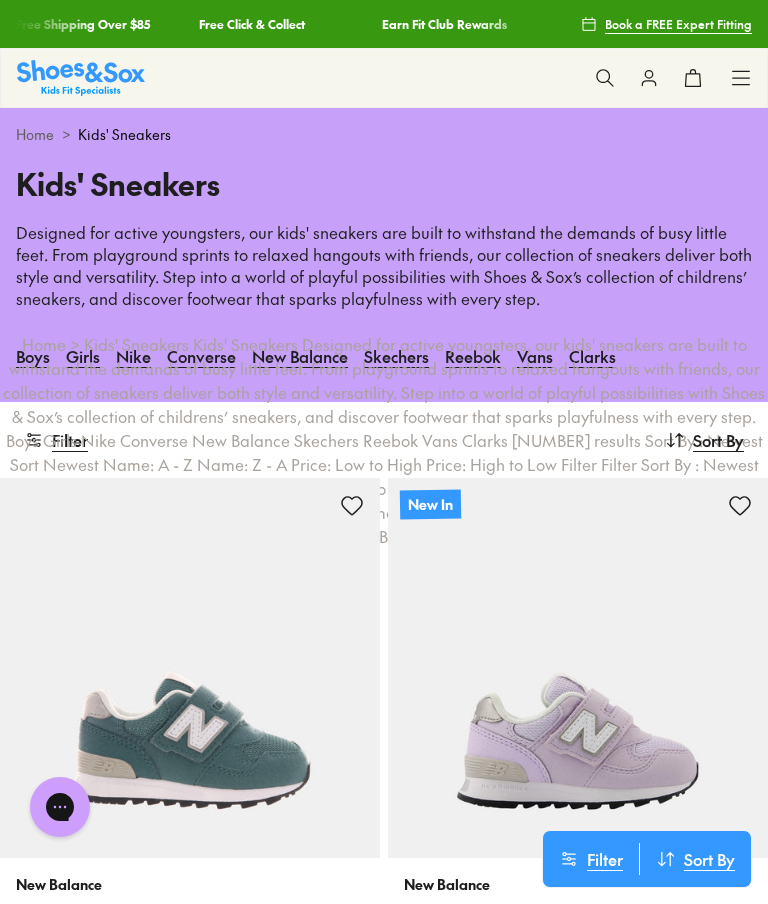 click on "Girls" at bounding box center [83, 356] 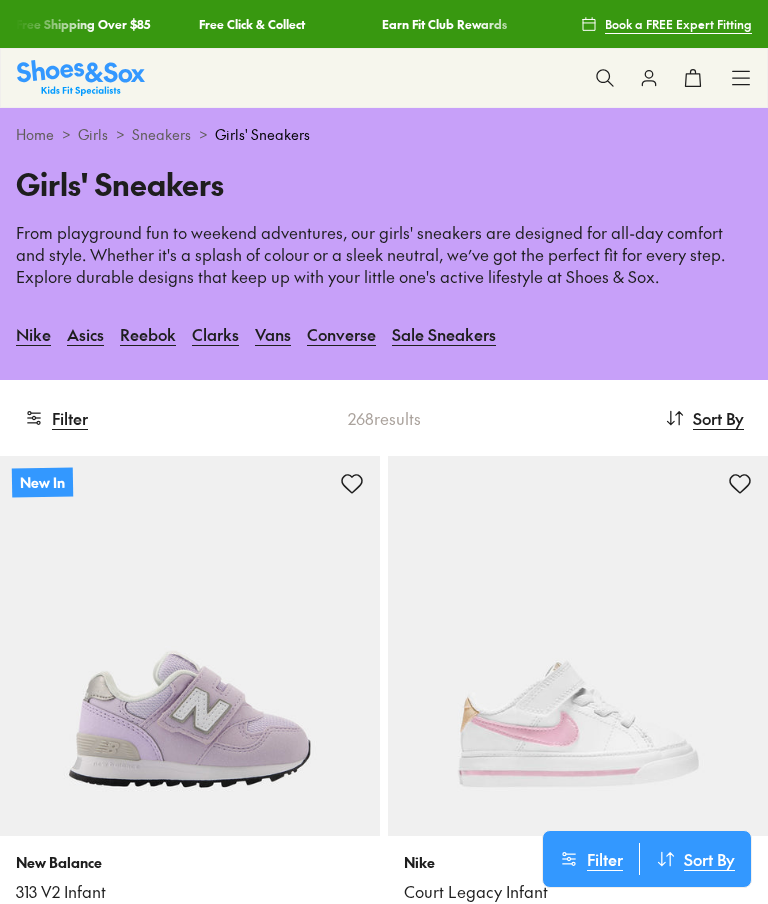 scroll, scrollTop: 0, scrollLeft: 0, axis: both 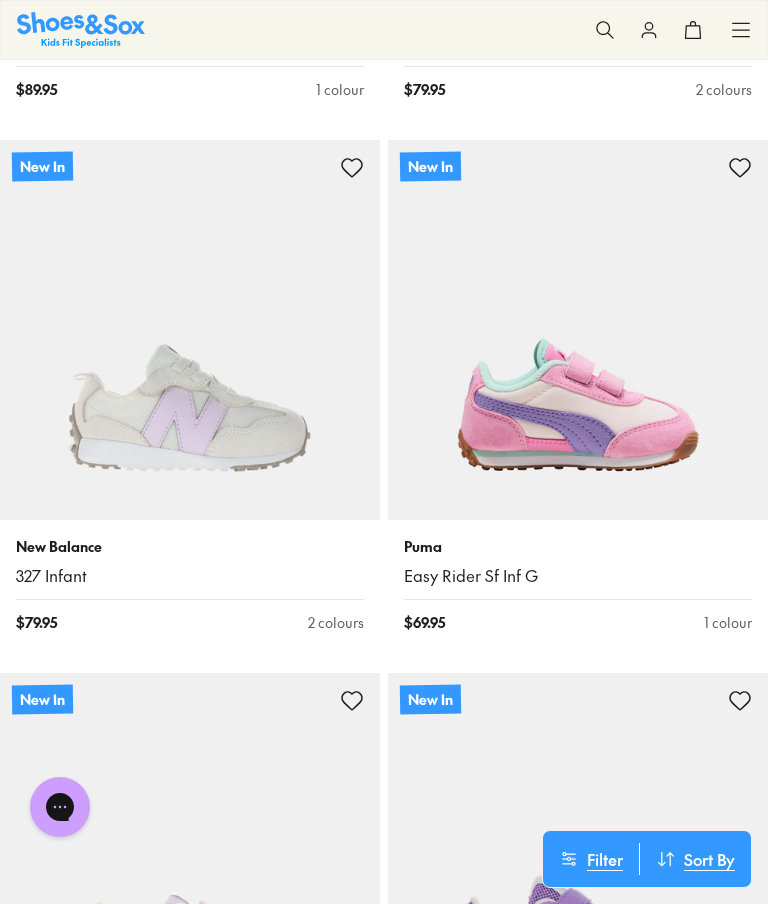 click at bounding box center [578, 863] 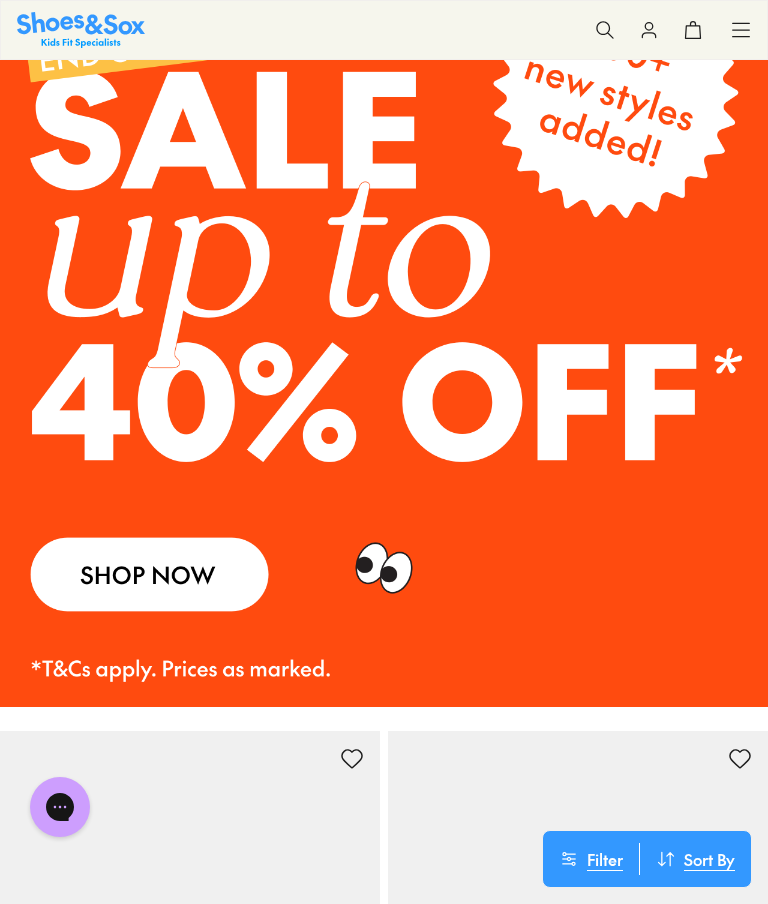 scroll, scrollTop: 0, scrollLeft: 0, axis: both 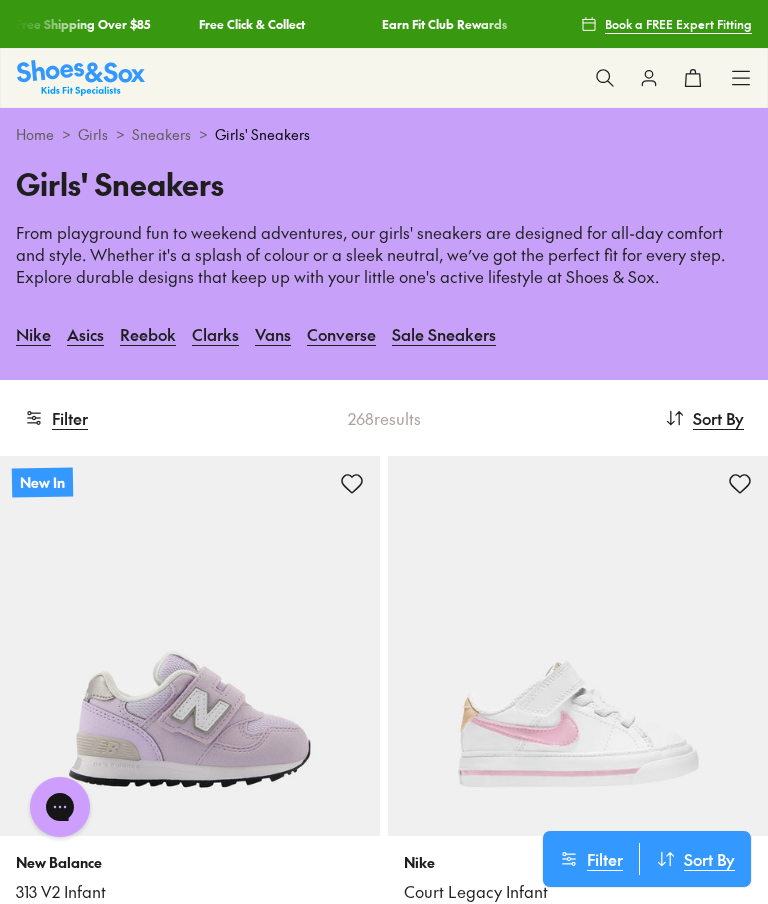 click on "Filter" at bounding box center (56, 418) 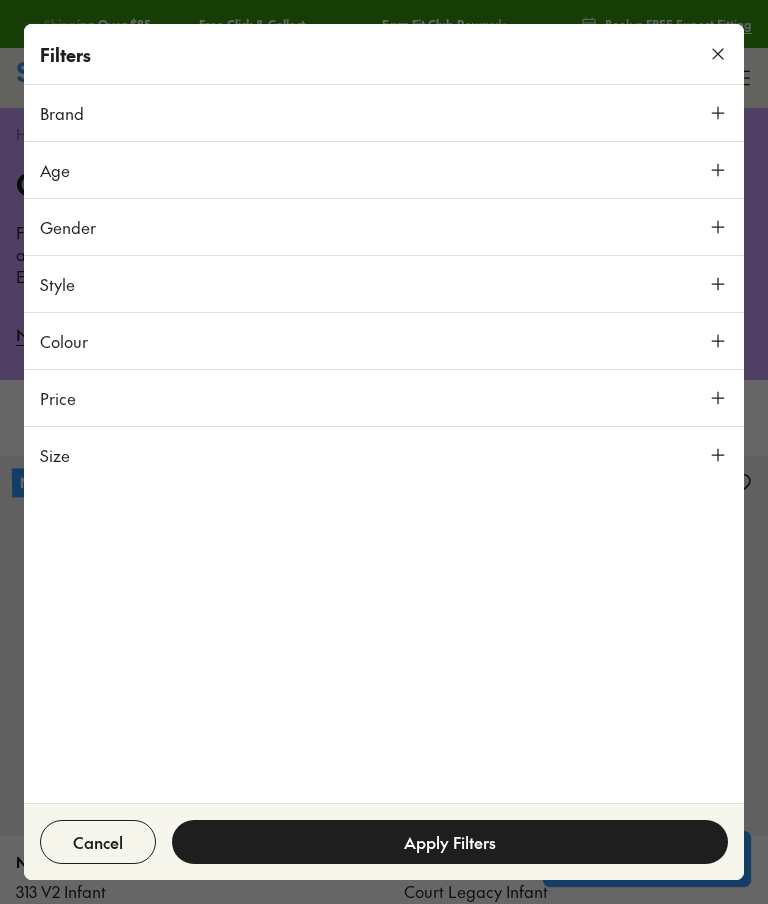 click 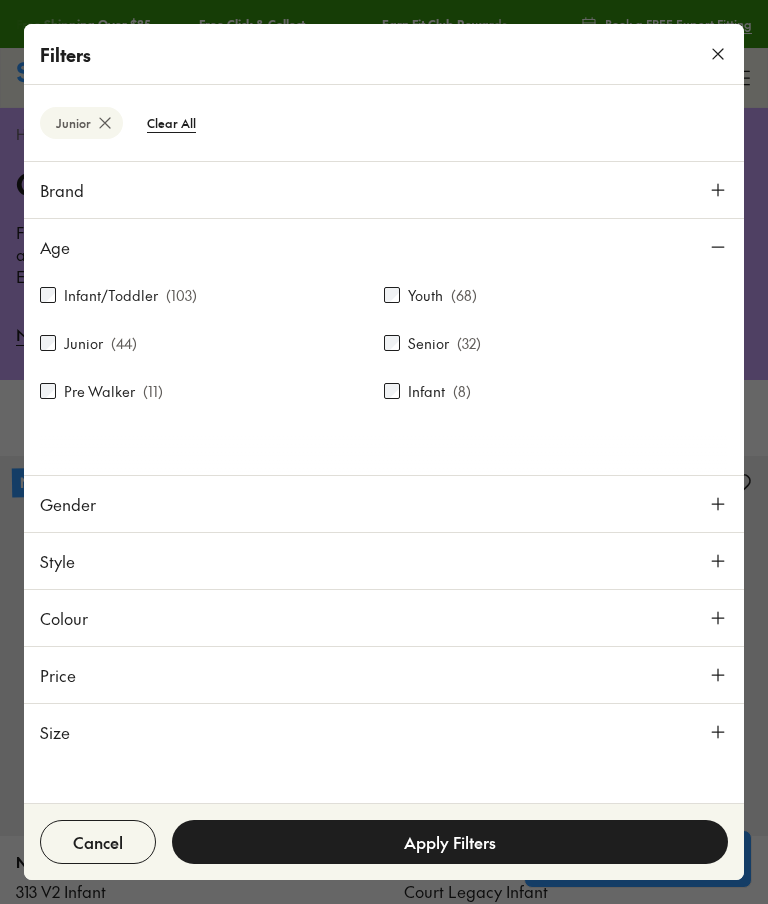 scroll, scrollTop: 353, scrollLeft: 0, axis: vertical 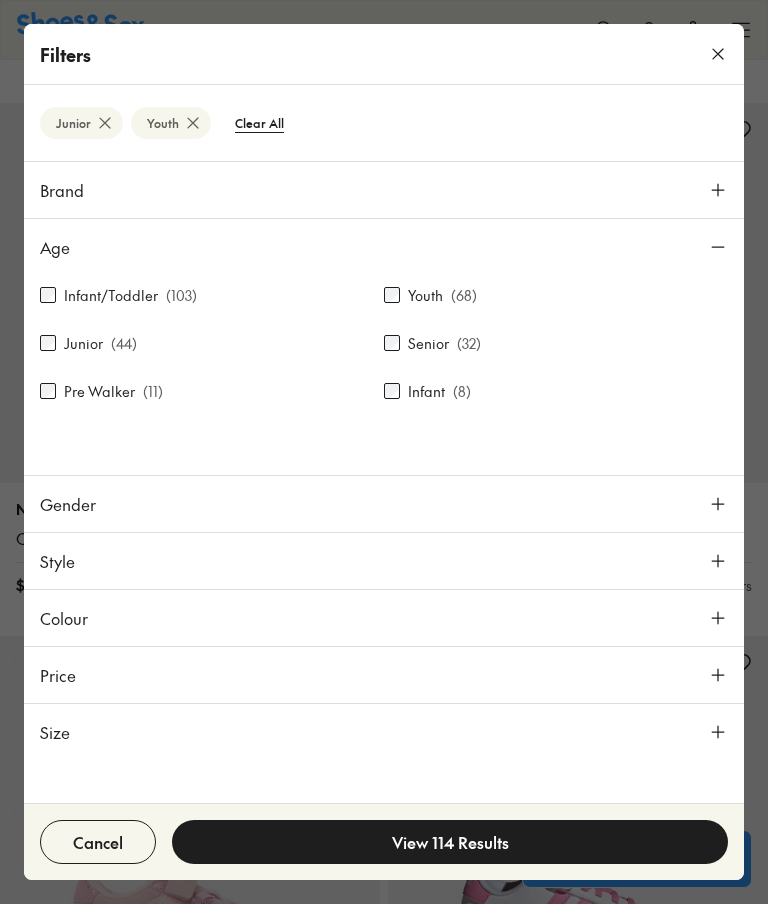 click on "View 114 Results" at bounding box center [450, 842] 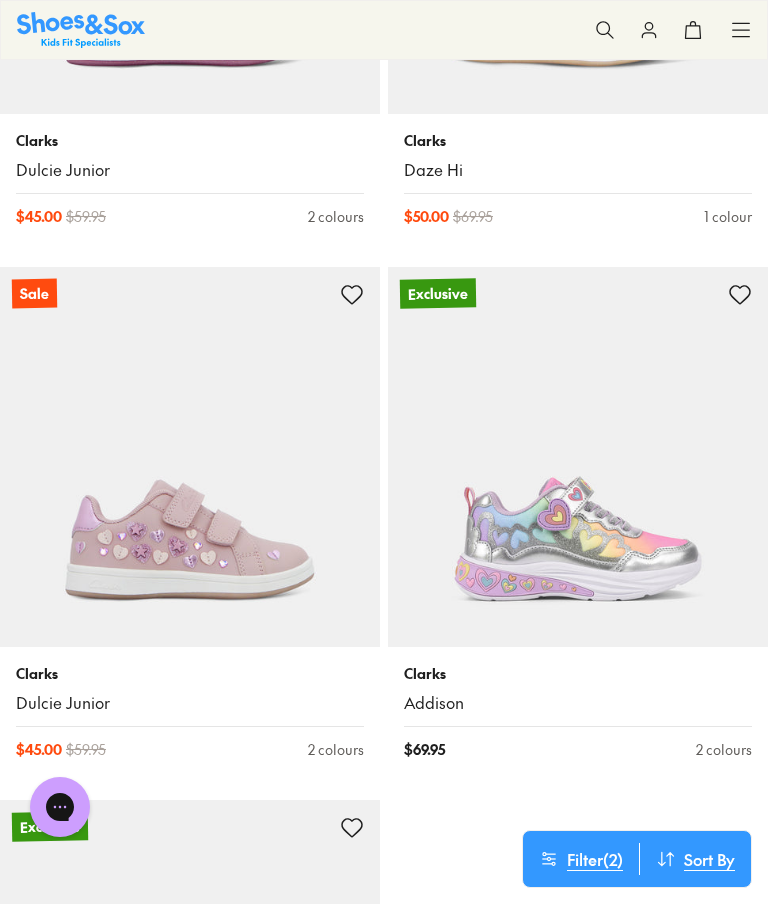 scroll, scrollTop: 9516, scrollLeft: 0, axis: vertical 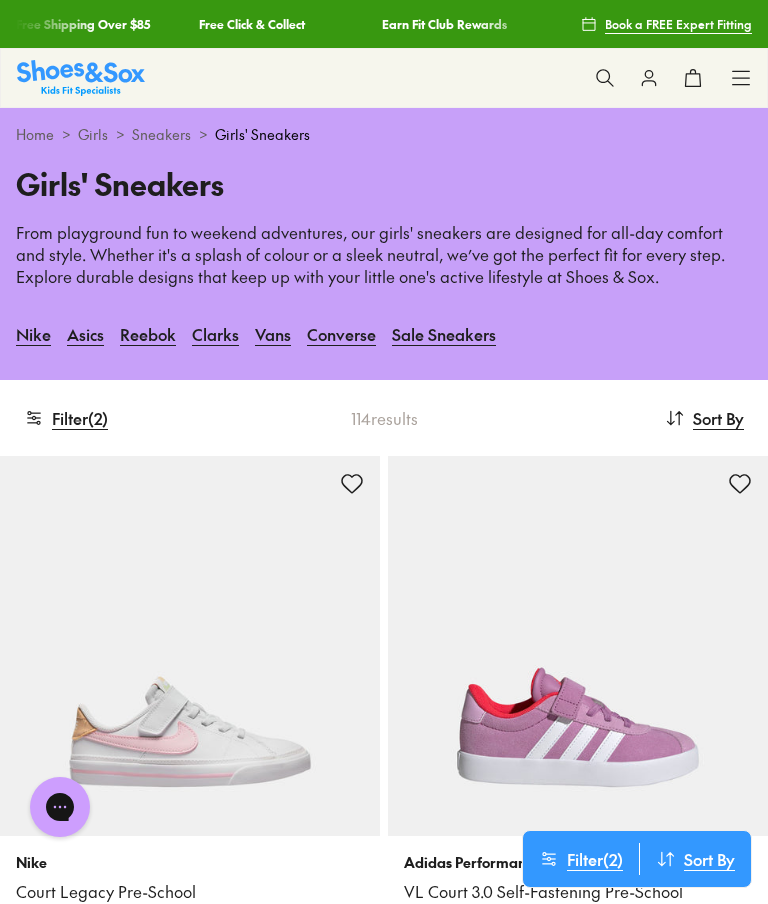 click on "Filter  ( 2 )" at bounding box center (66, 418) 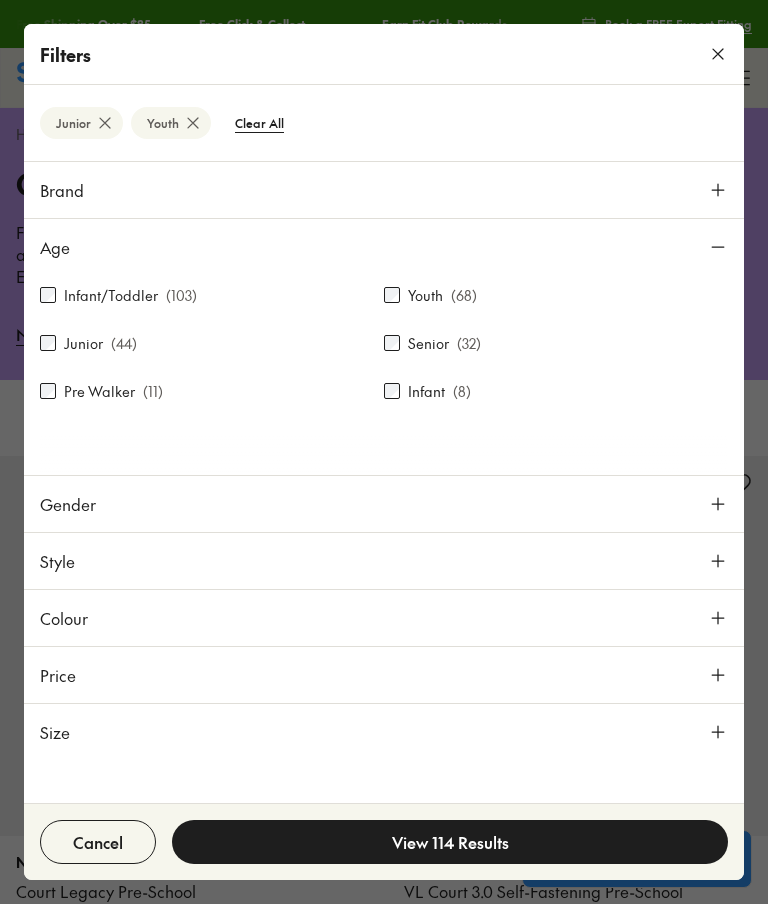 click 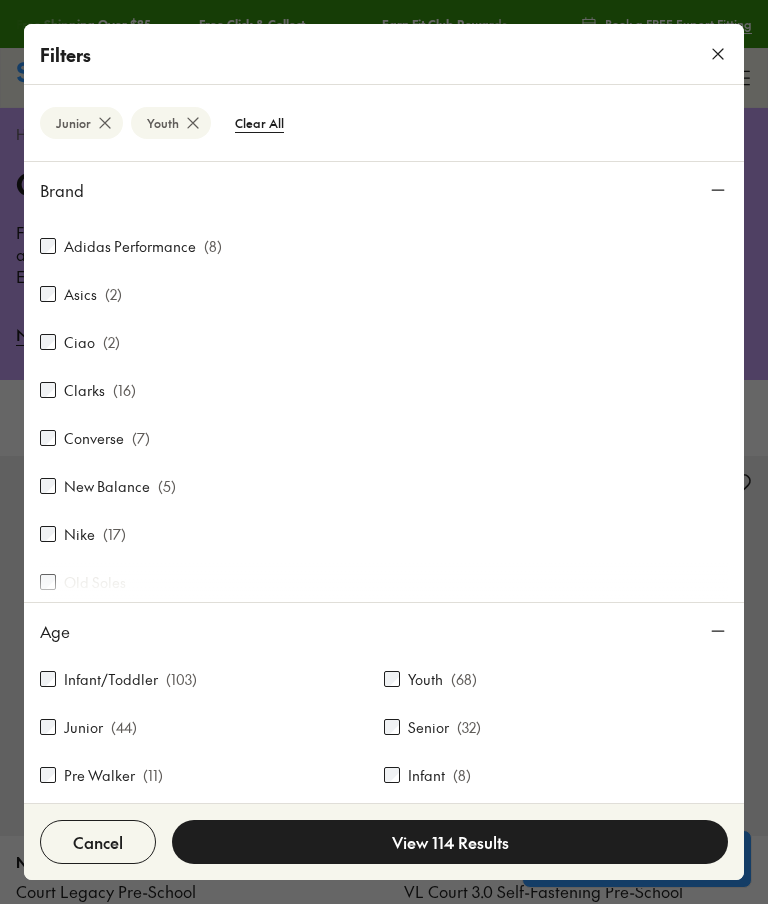 scroll, scrollTop: 64, scrollLeft: 0, axis: vertical 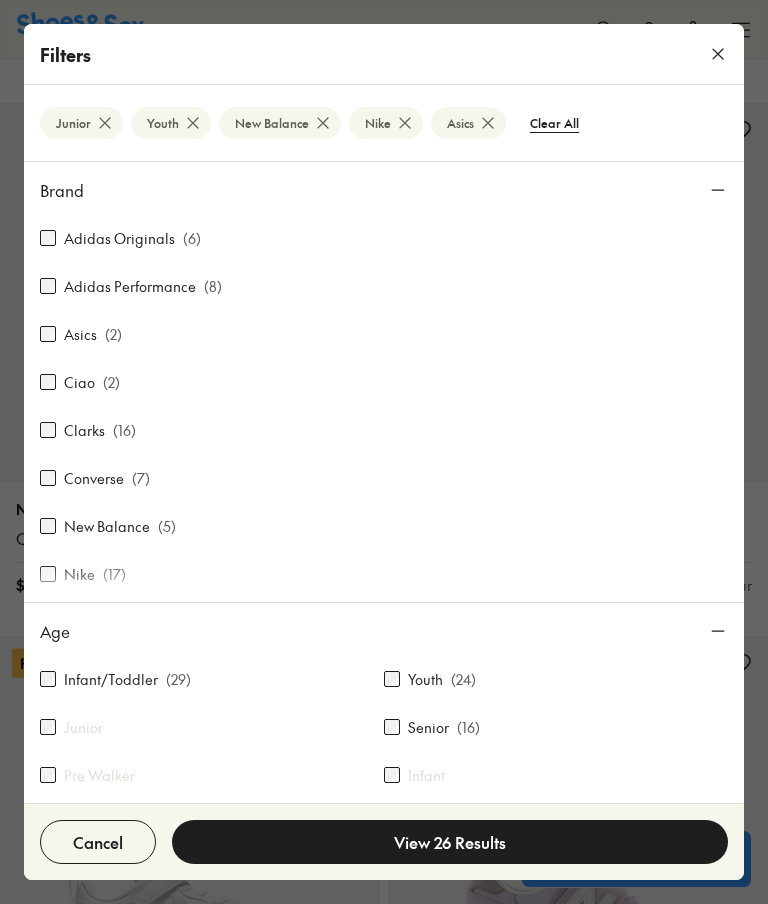 click on "View 26 Results" at bounding box center (450, 842) 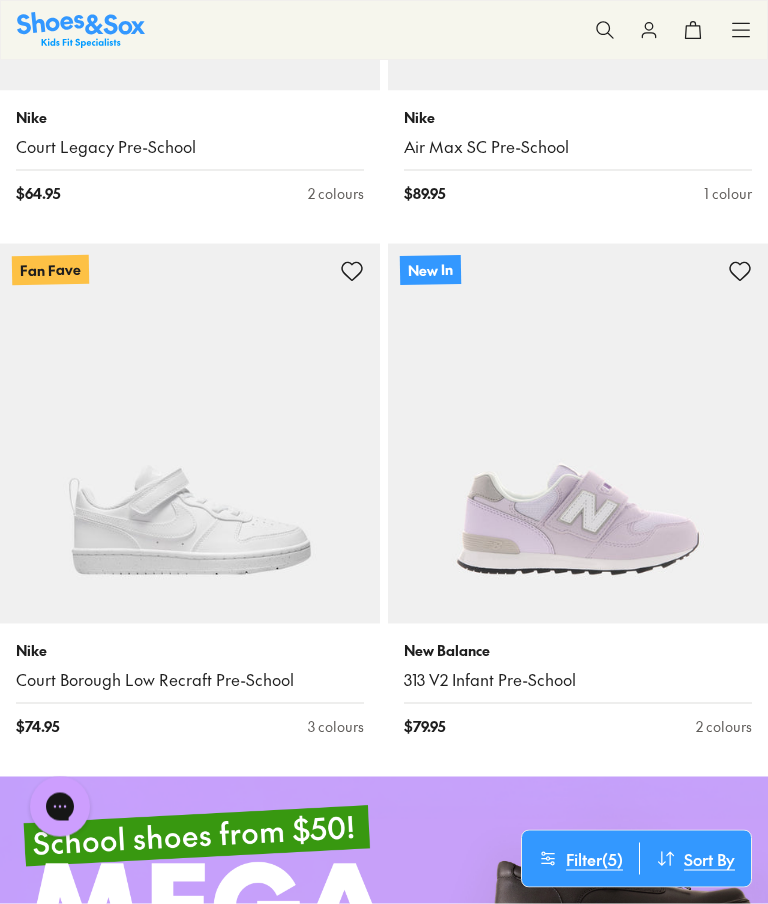 scroll, scrollTop: 0, scrollLeft: 0, axis: both 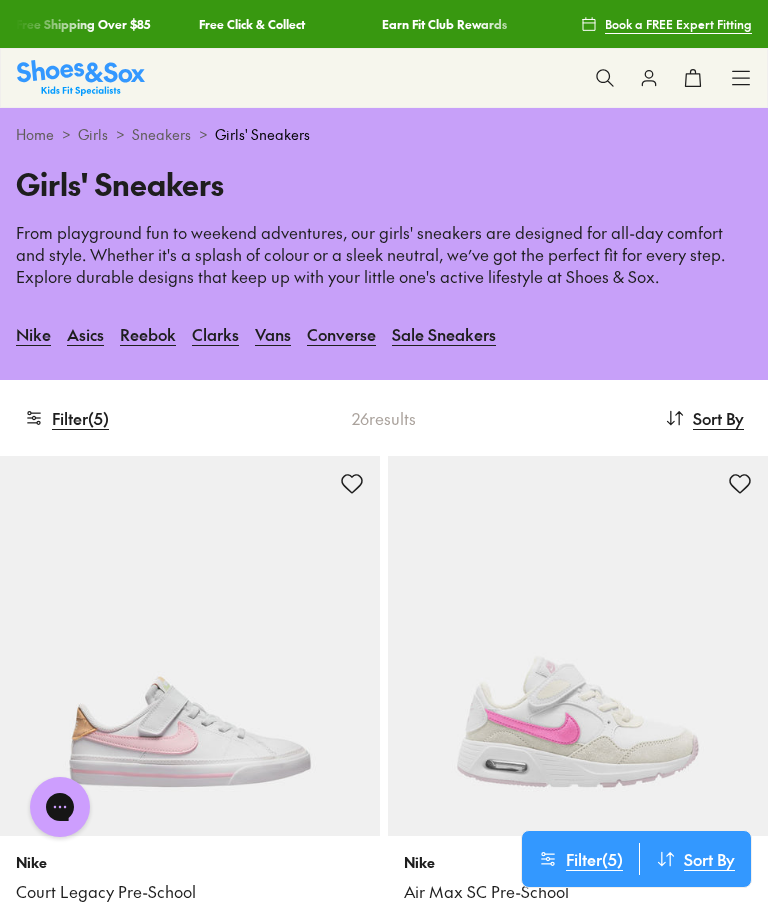 click 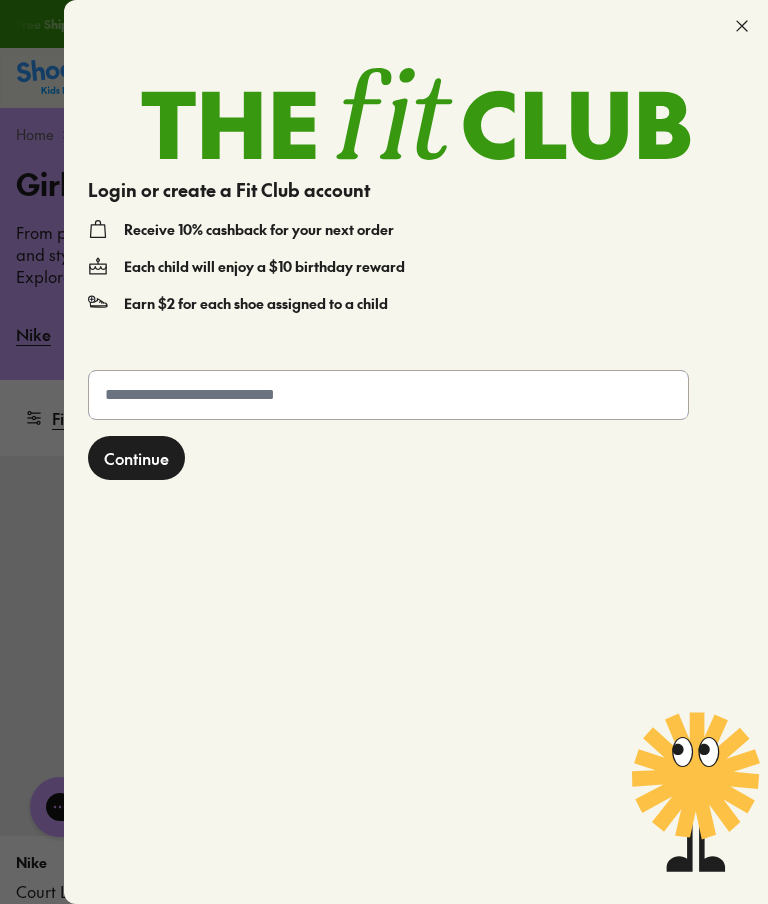 click 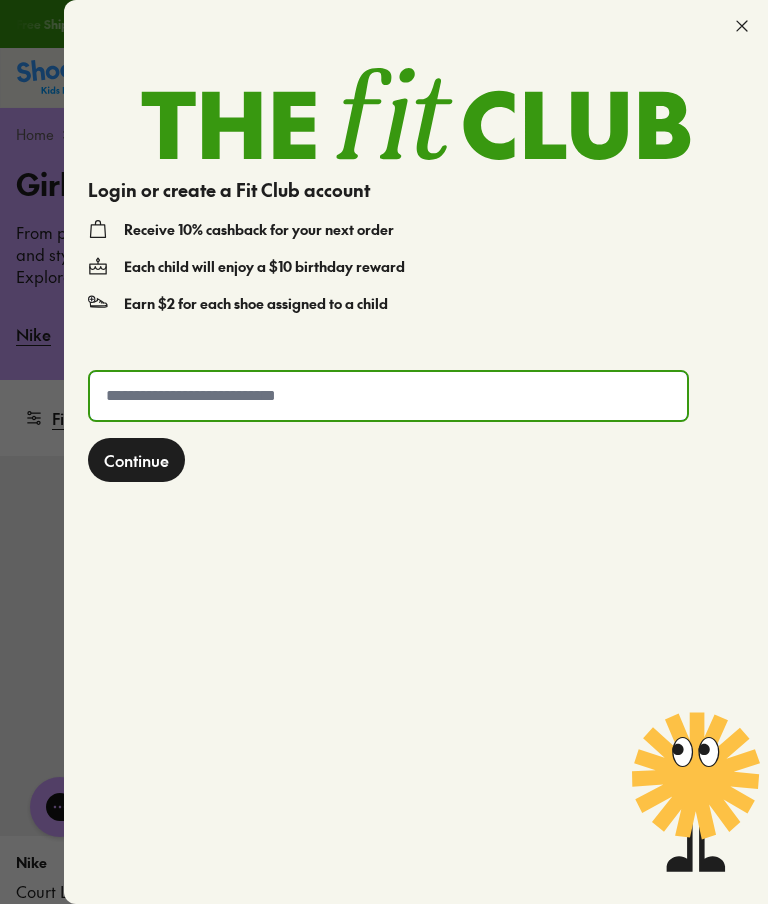 type on "**********" 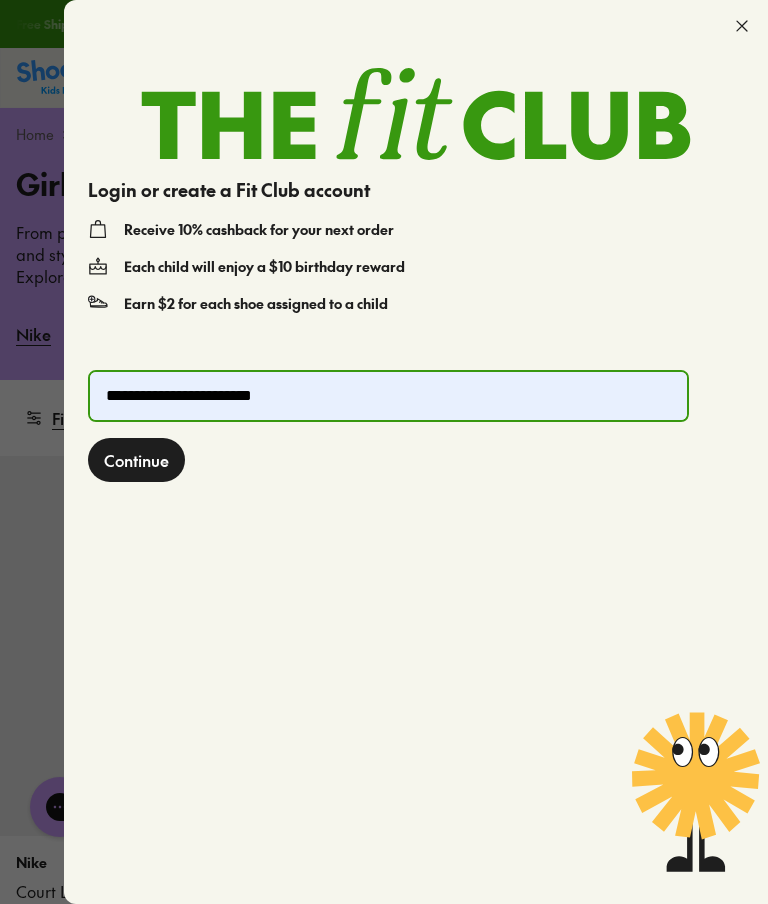 click on "Continue" 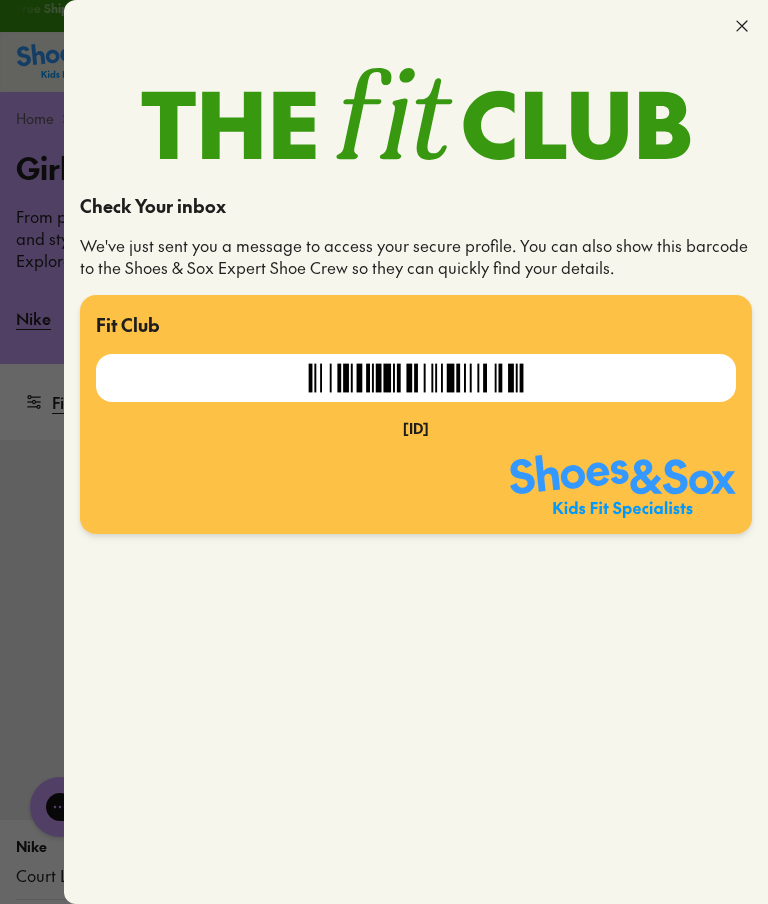 scroll, scrollTop: 27, scrollLeft: 0, axis: vertical 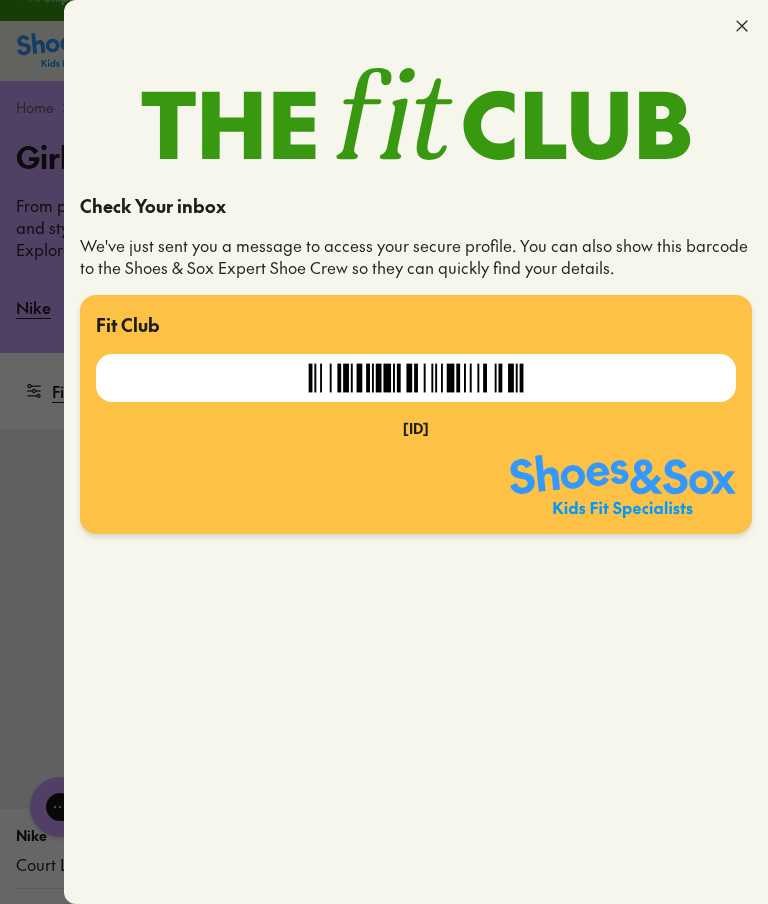 click on "Check Your inbox We've just sent you a message to access your secure profile. You can also show this barcode to the Shoes & Sox Expert Shoe Crew so they can quickly find your details. Fit Club L143418209" 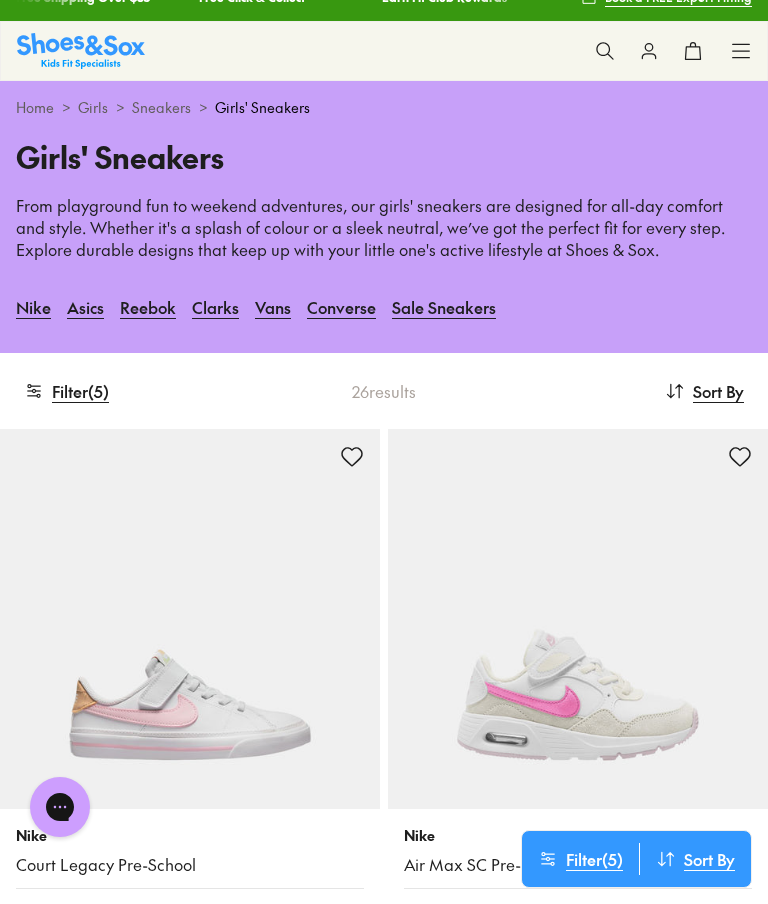 click 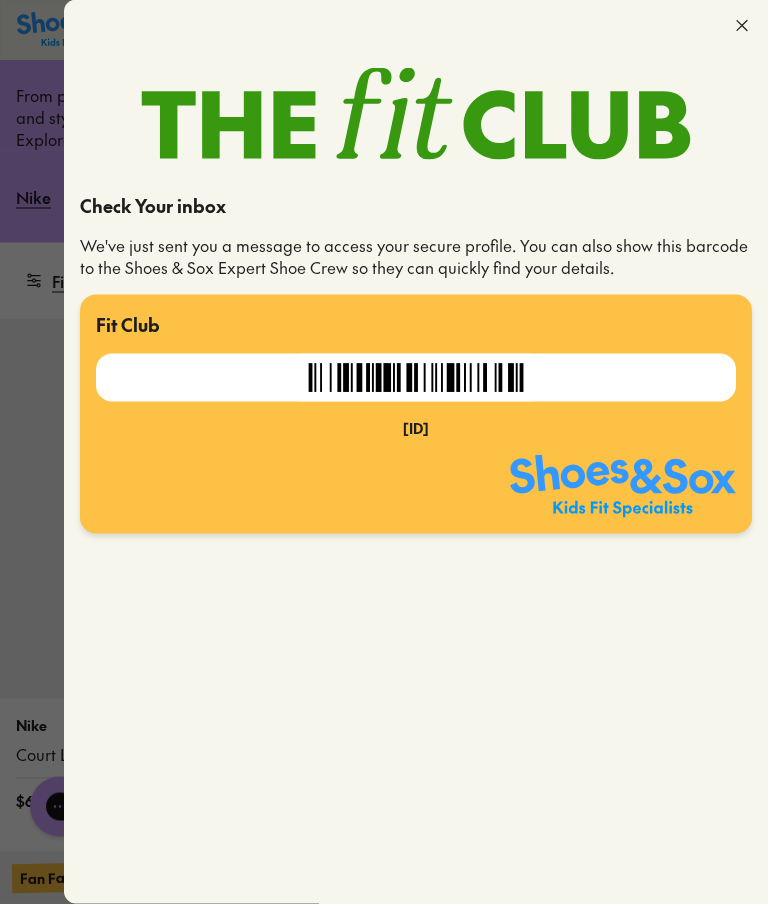 scroll, scrollTop: 0, scrollLeft: 0, axis: both 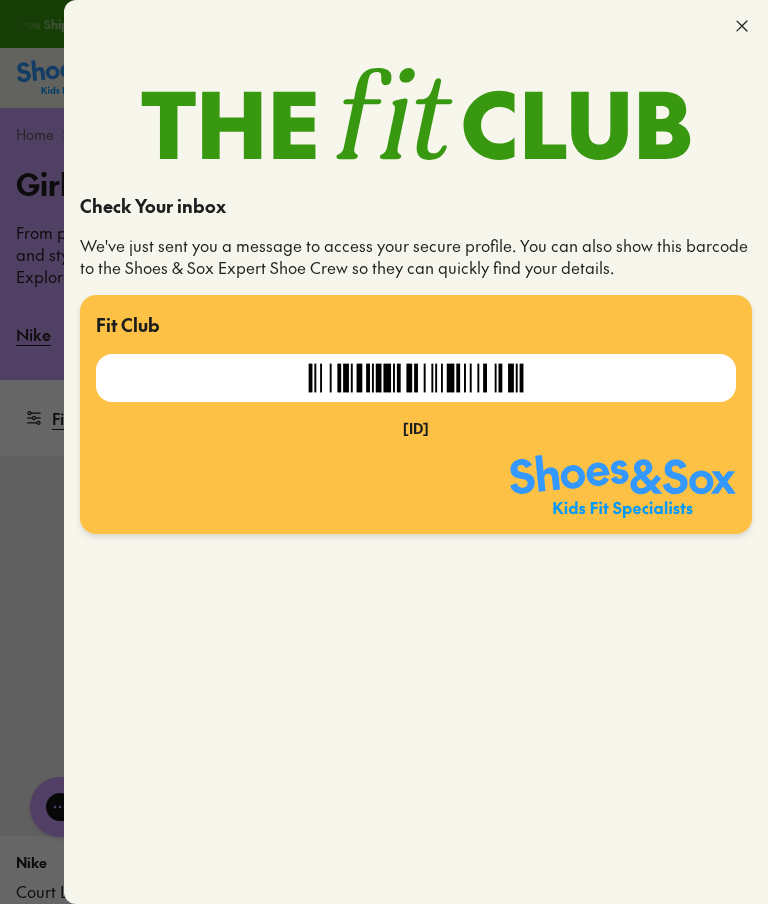 click on "Check Your inbox" 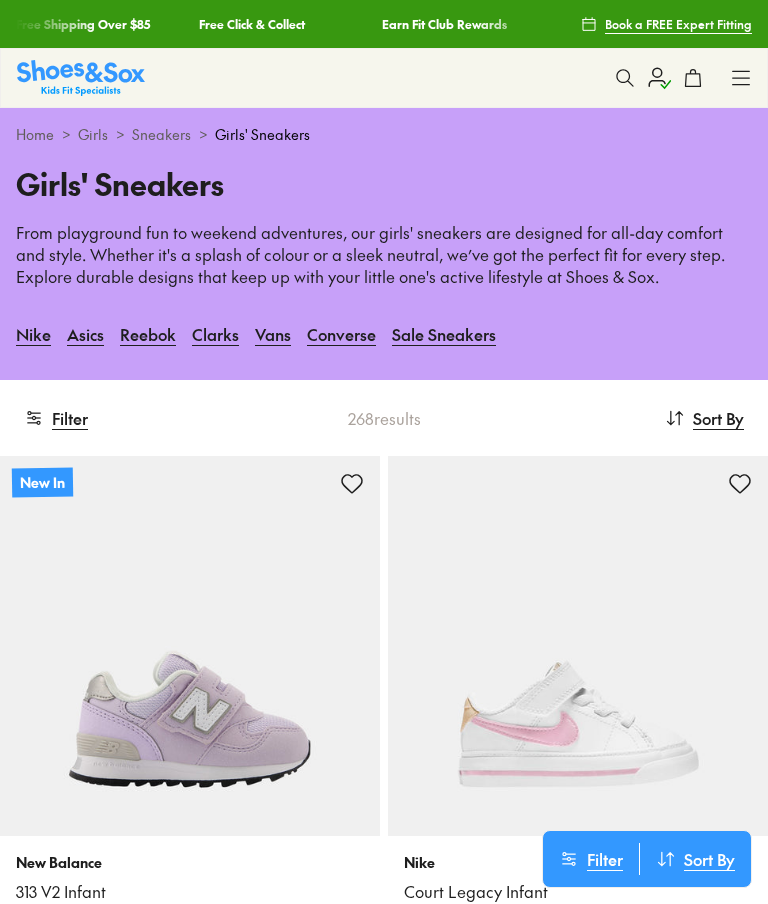 scroll, scrollTop: 0, scrollLeft: 0, axis: both 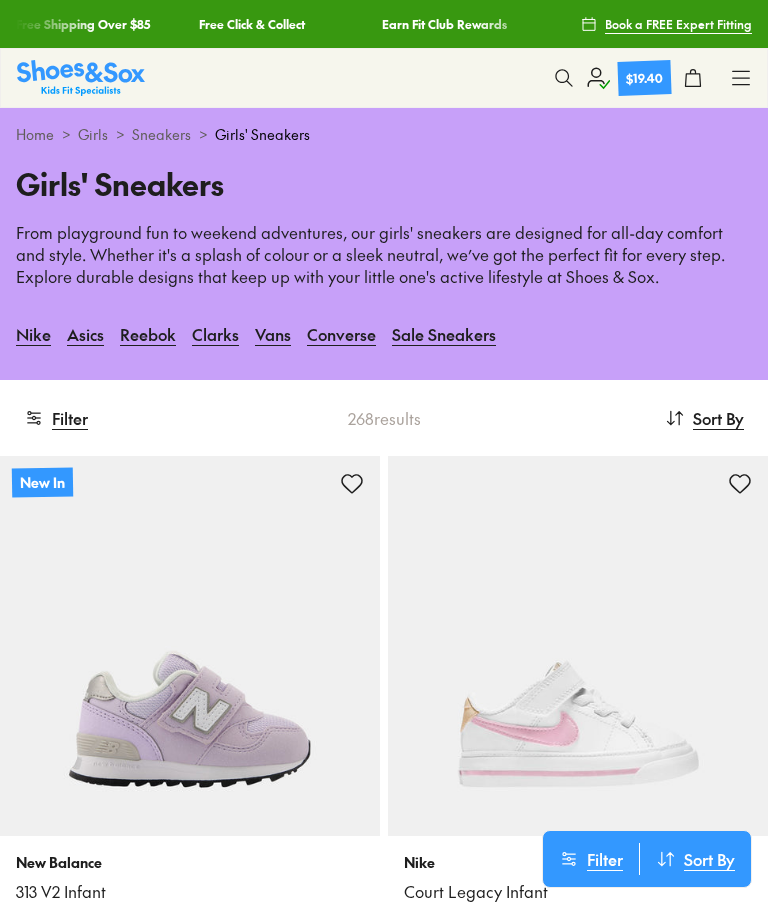 click 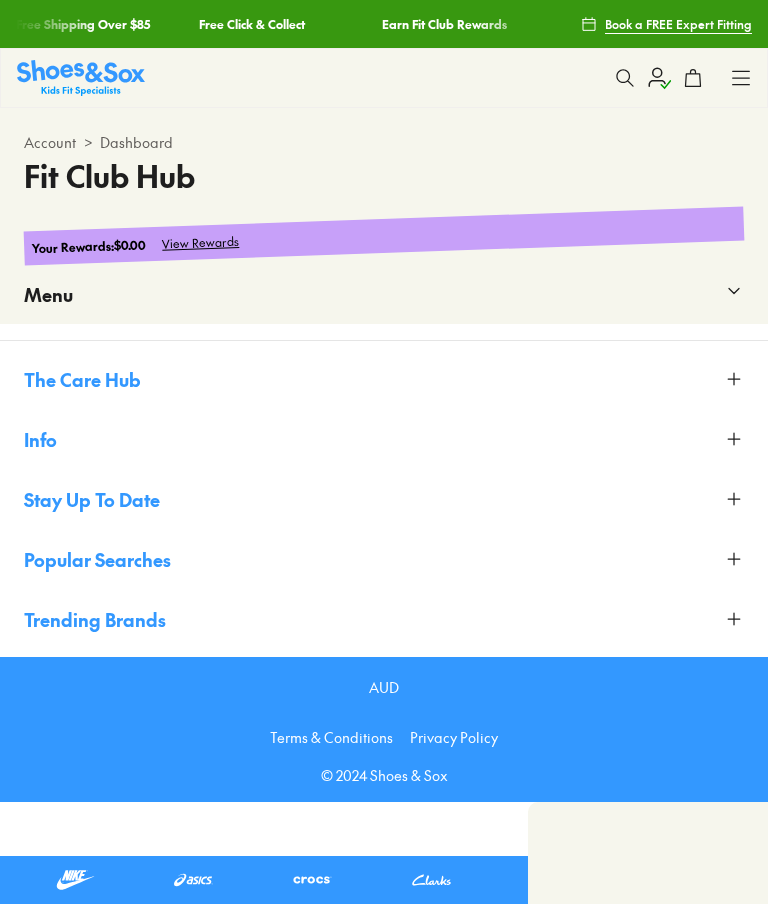 scroll, scrollTop: 0, scrollLeft: 0, axis: both 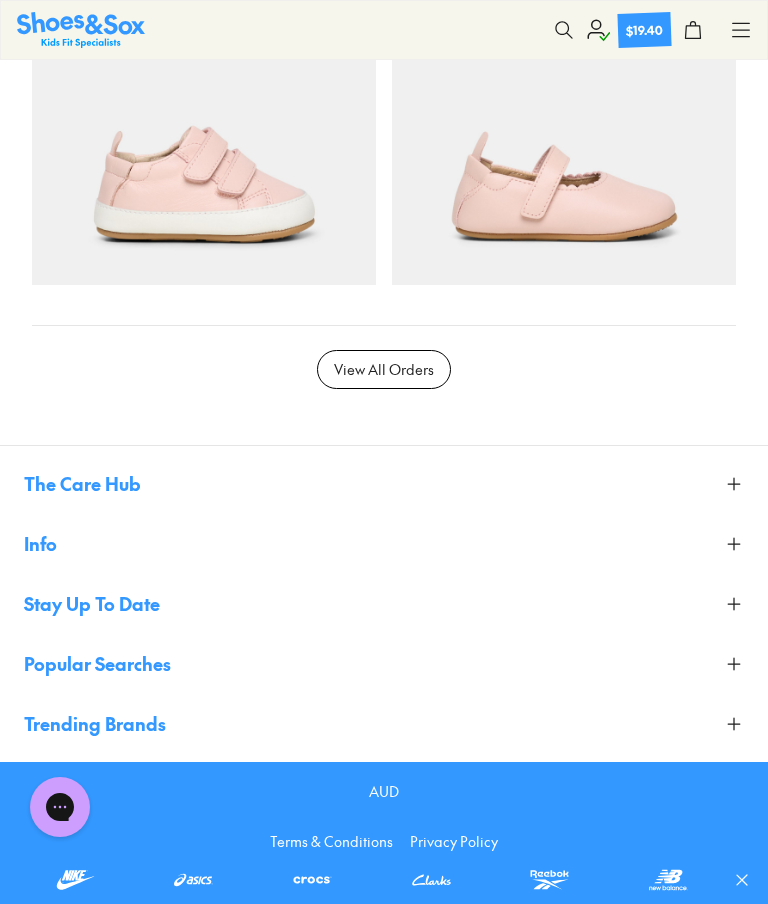 click on "View All Orders" at bounding box center (384, 369) 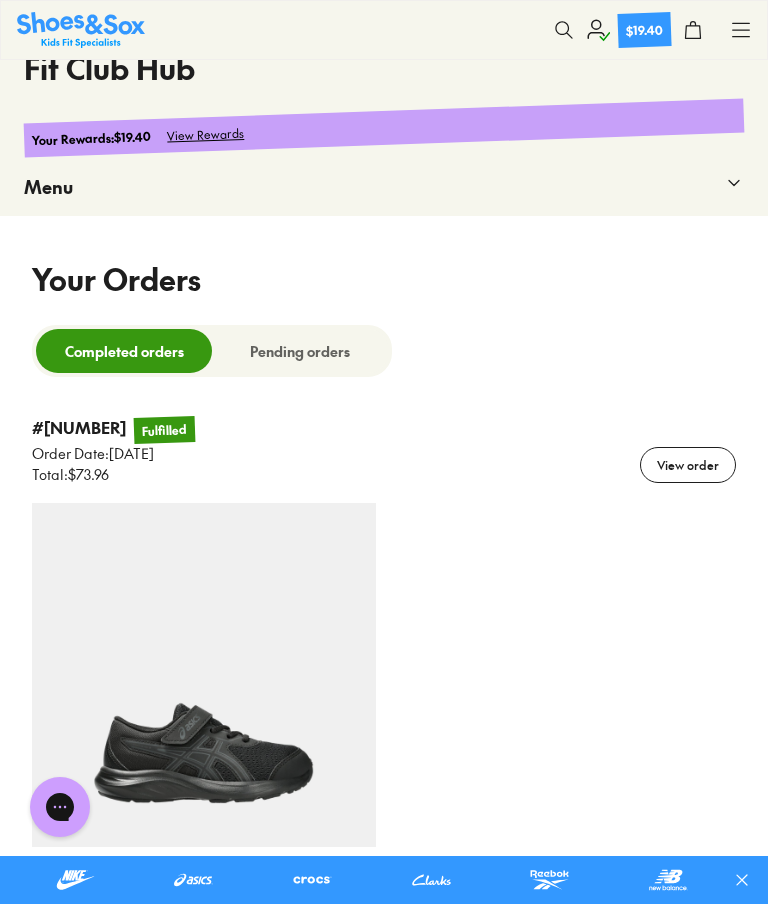 select 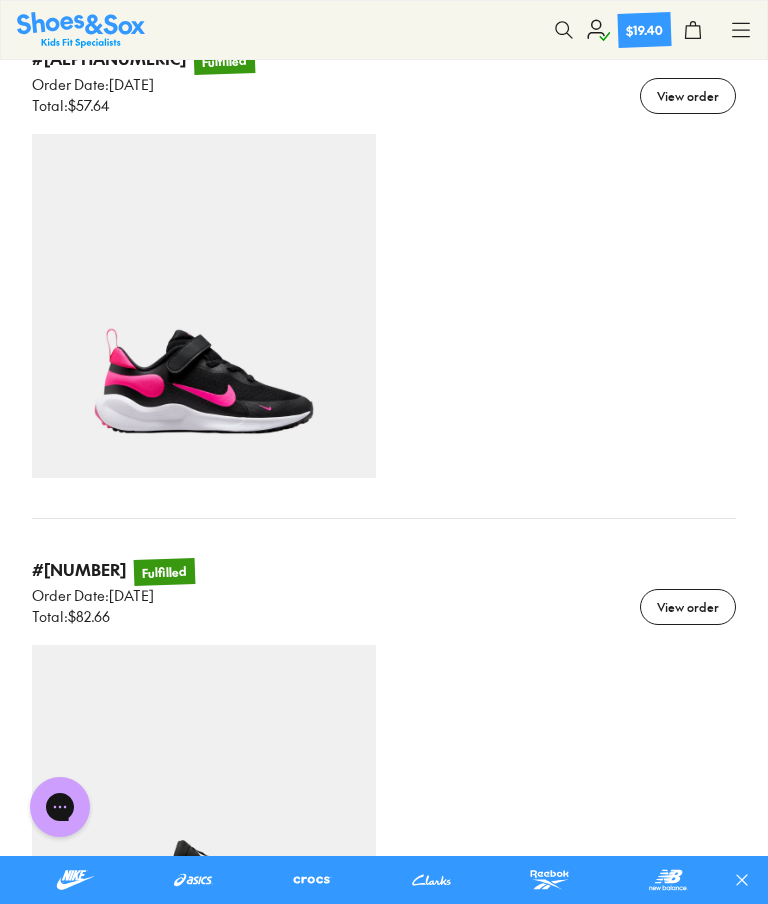 scroll, scrollTop: 1397, scrollLeft: 0, axis: vertical 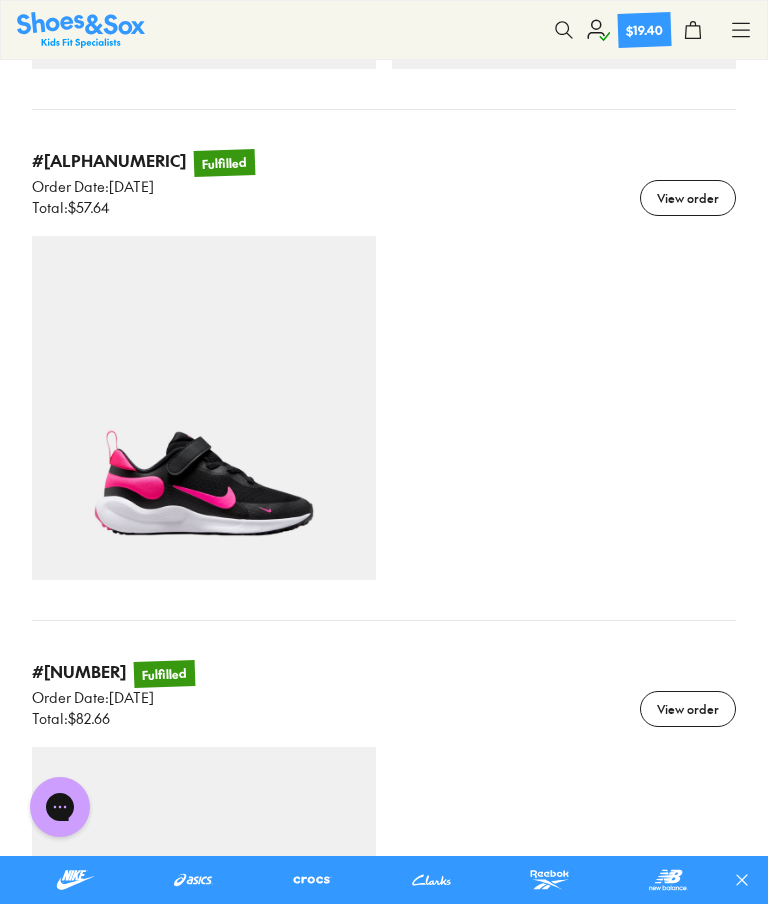 click on "View order" at bounding box center (688, 198) 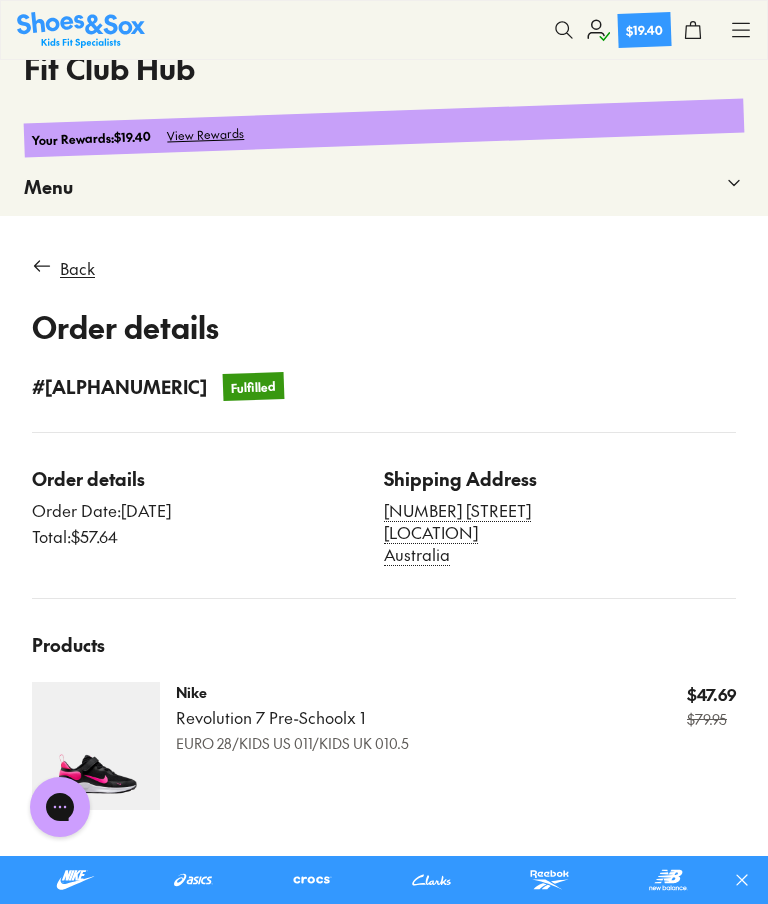 scroll, scrollTop: 0, scrollLeft: 0, axis: both 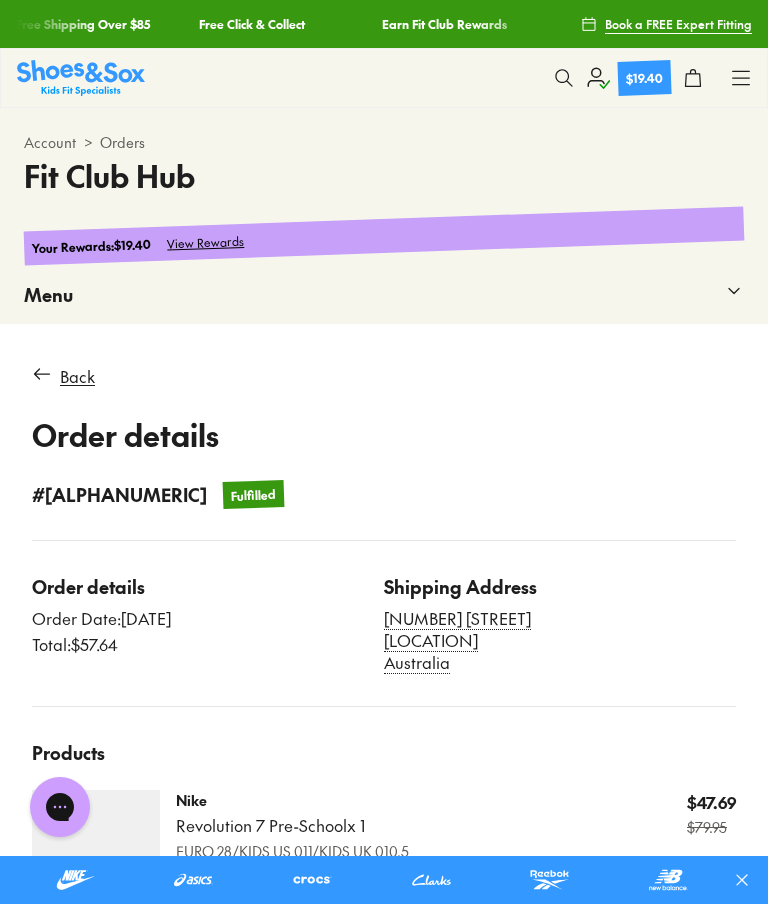 click 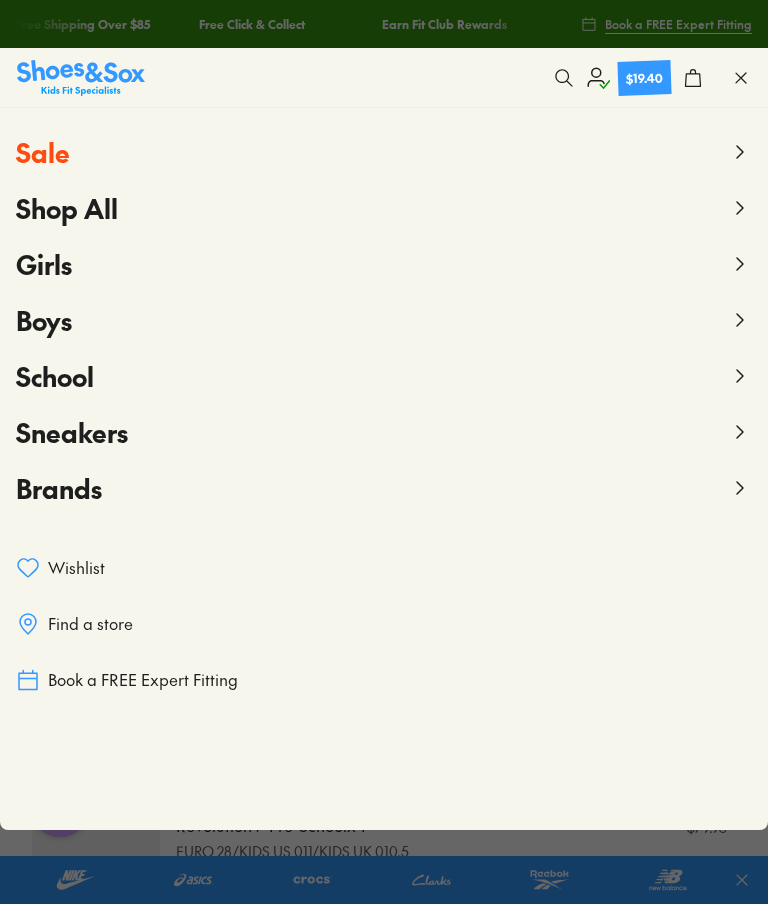 click on "Girls" at bounding box center (44, 264) 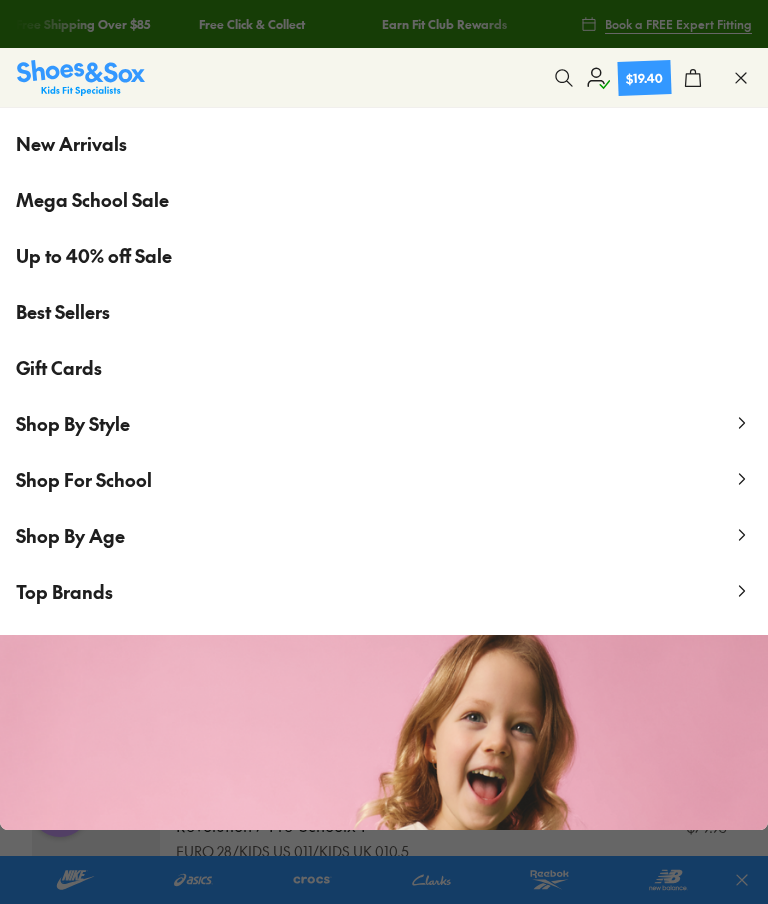 scroll, scrollTop: 134, scrollLeft: 0, axis: vertical 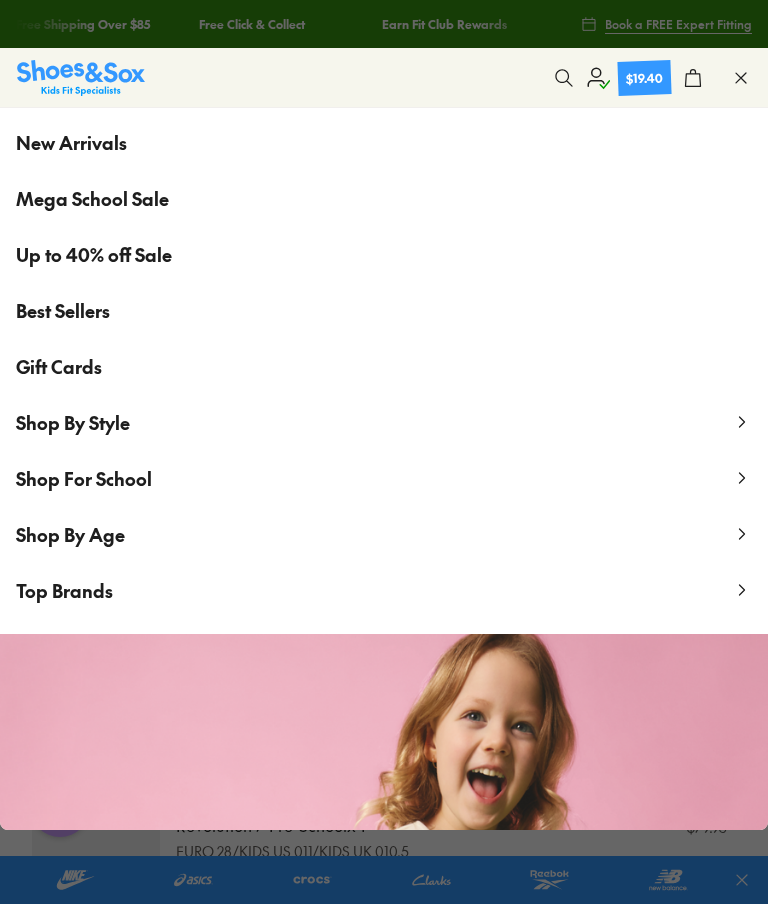 click on "Shop By Age" at bounding box center [70, 534] 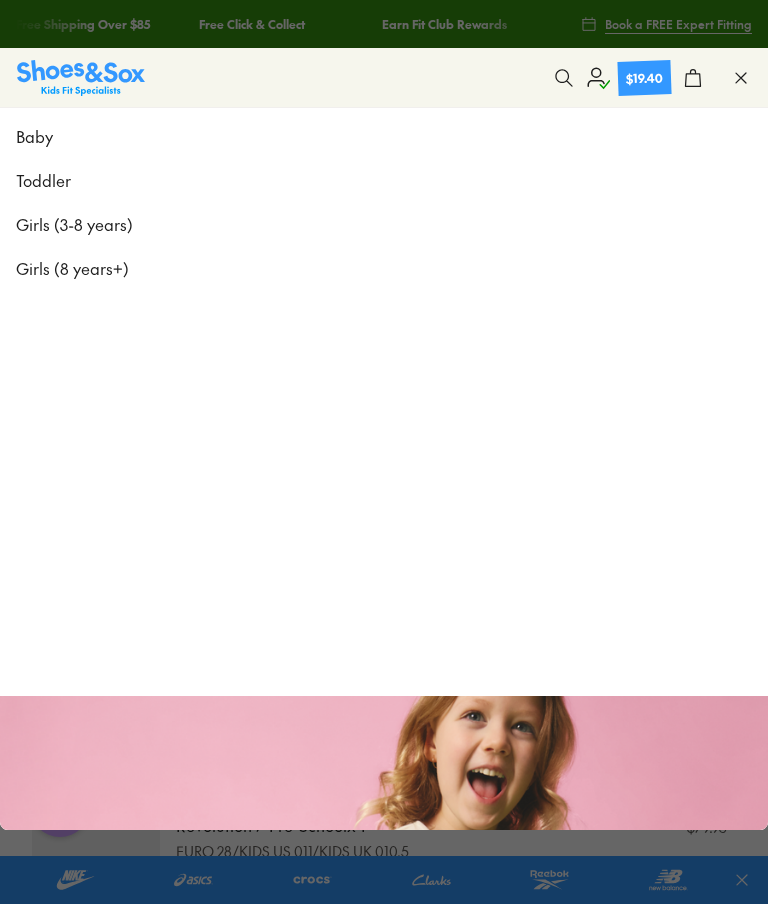 scroll, scrollTop: 0, scrollLeft: 0, axis: both 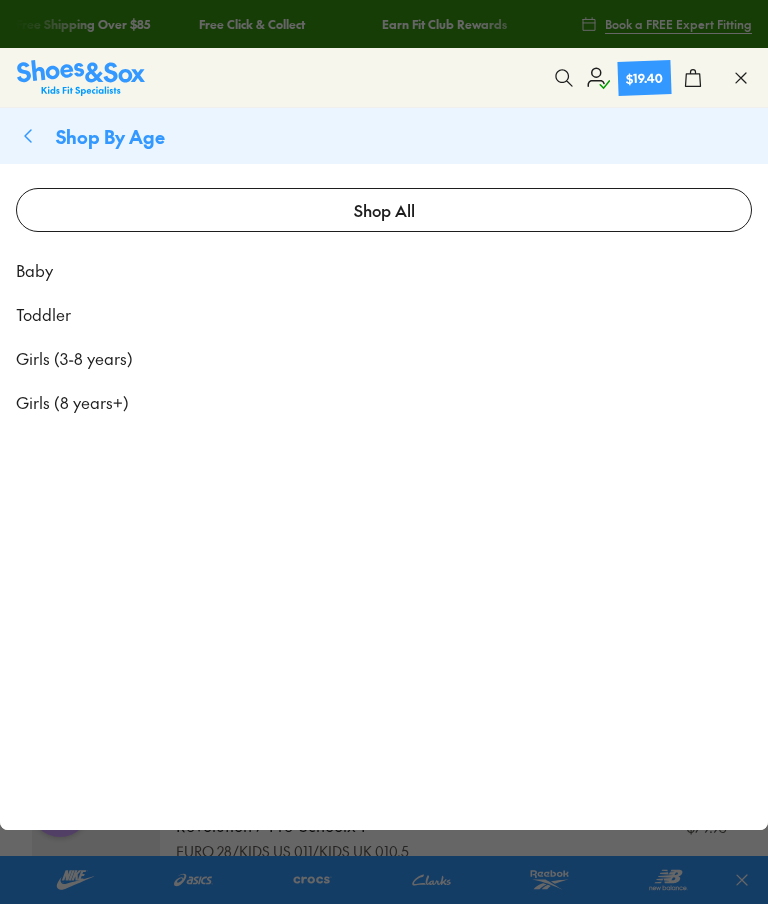 click on "Girls (3-8 years)" at bounding box center [74, 358] 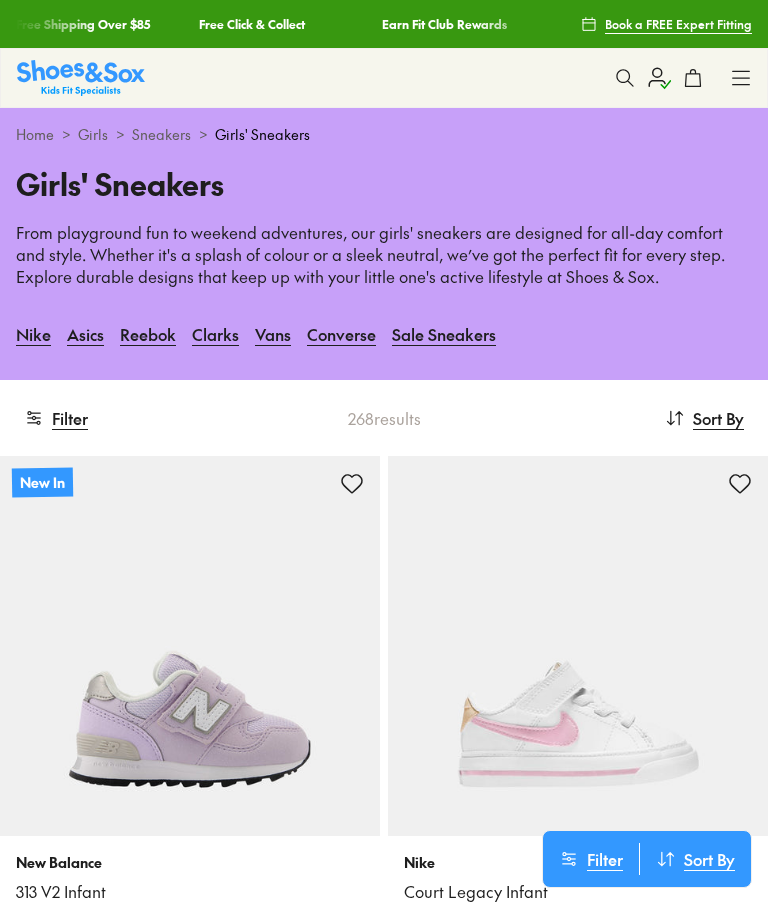 scroll, scrollTop: 395, scrollLeft: 0, axis: vertical 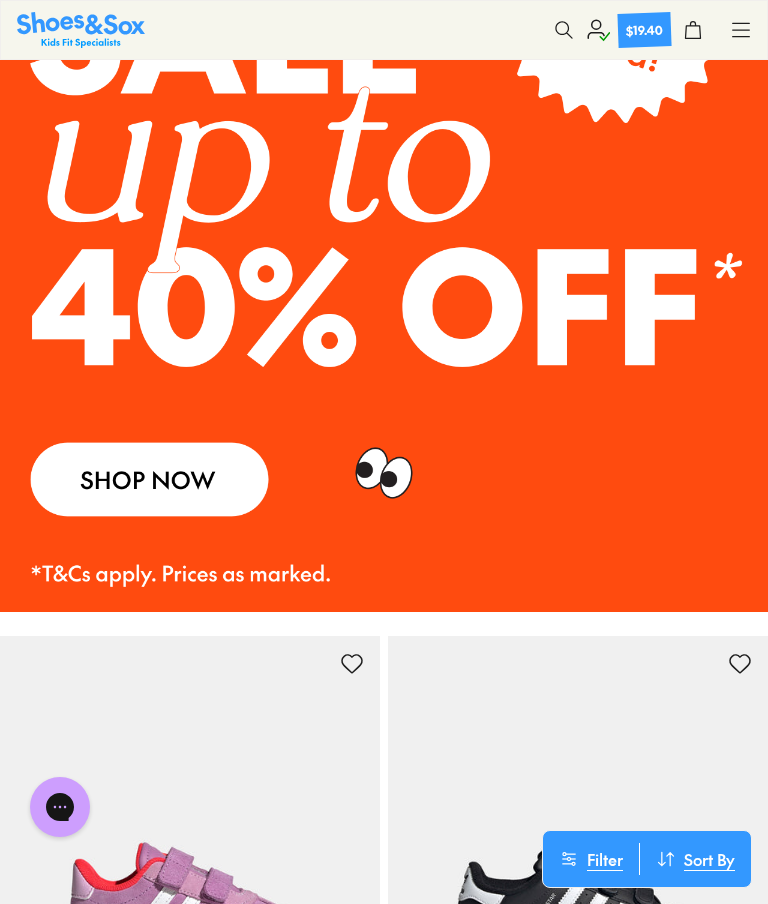 click at bounding box center (384, 228) 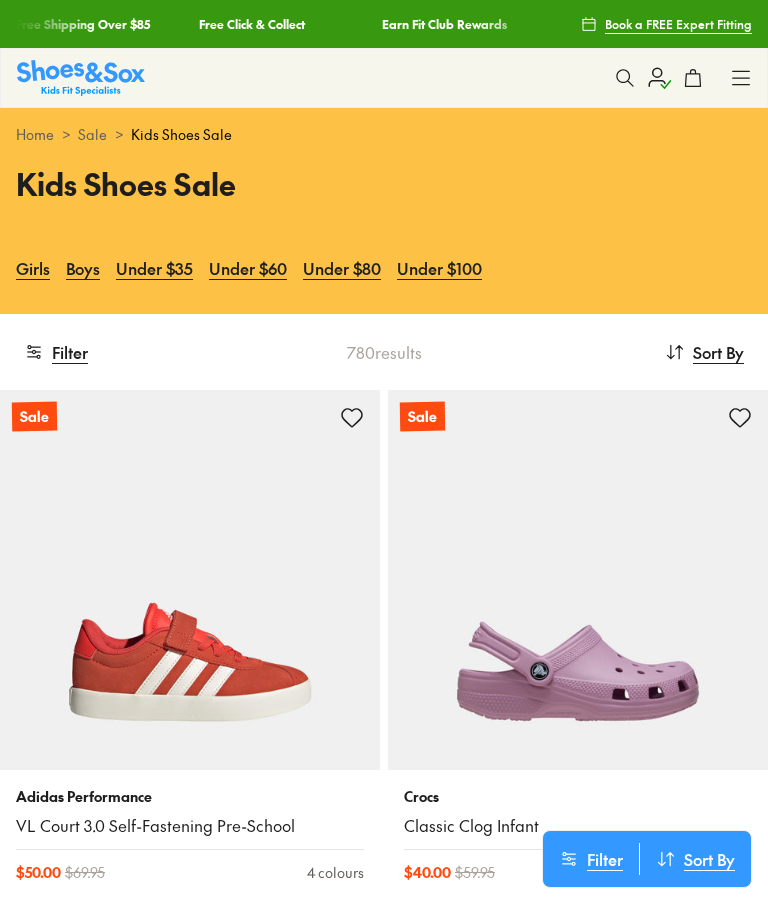 scroll, scrollTop: 0, scrollLeft: 0, axis: both 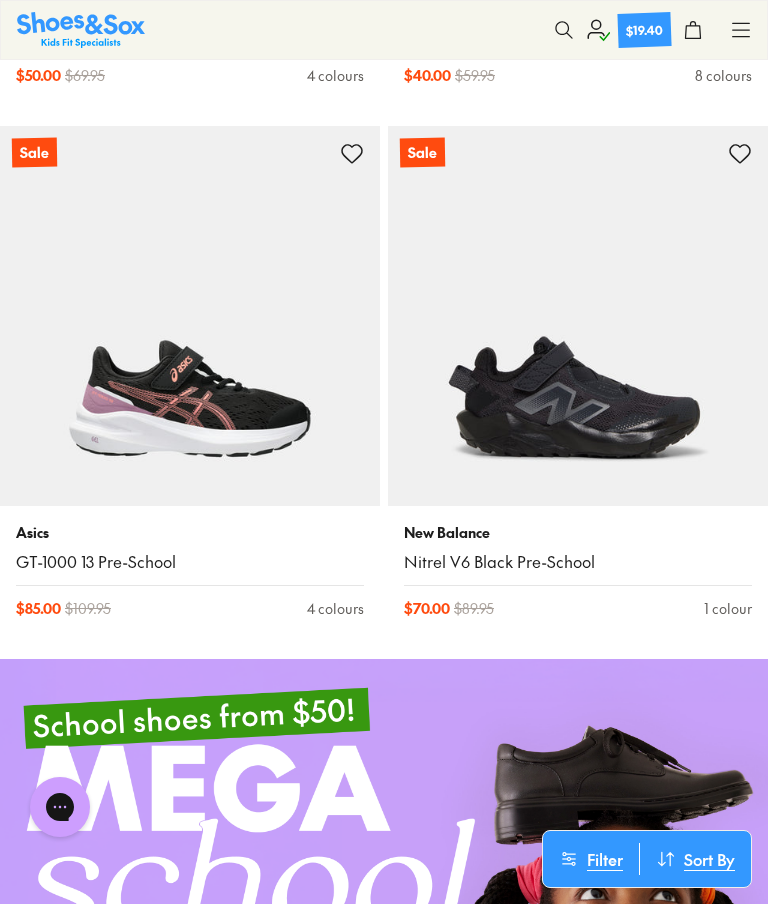 click on "GT-1000 13 Pre-School" at bounding box center (190, 562) 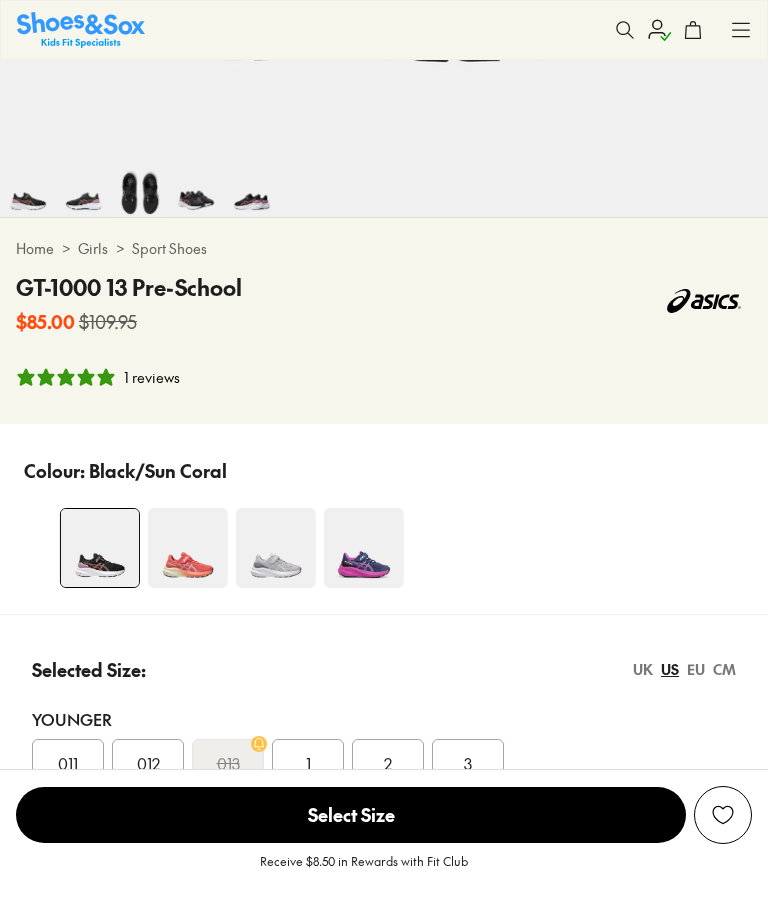 select on "*" 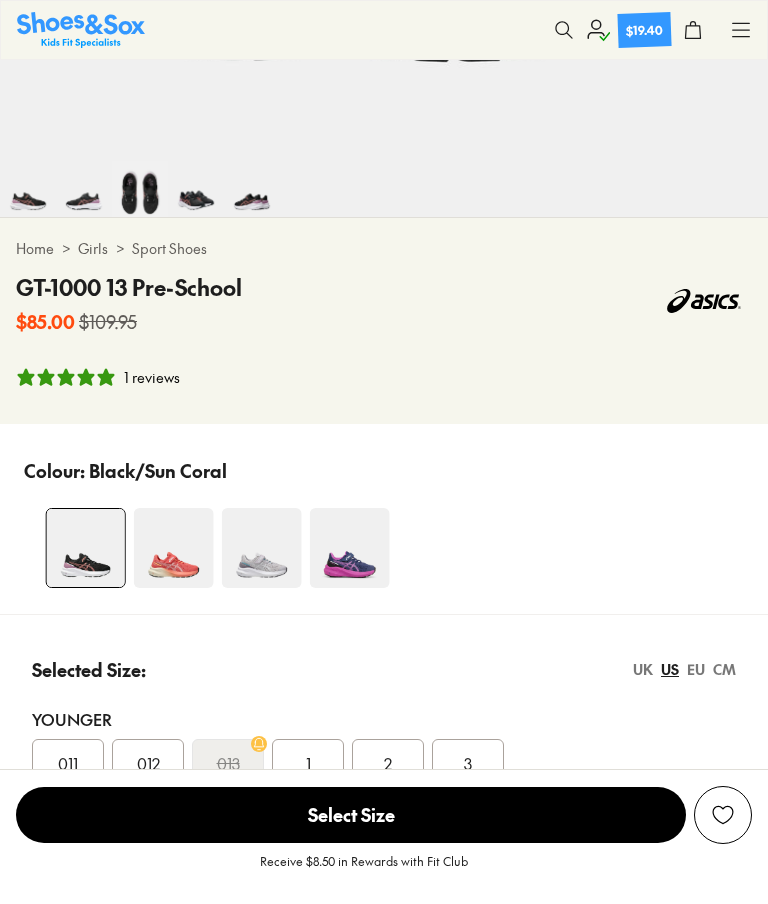 scroll, scrollTop: 715, scrollLeft: 0, axis: vertical 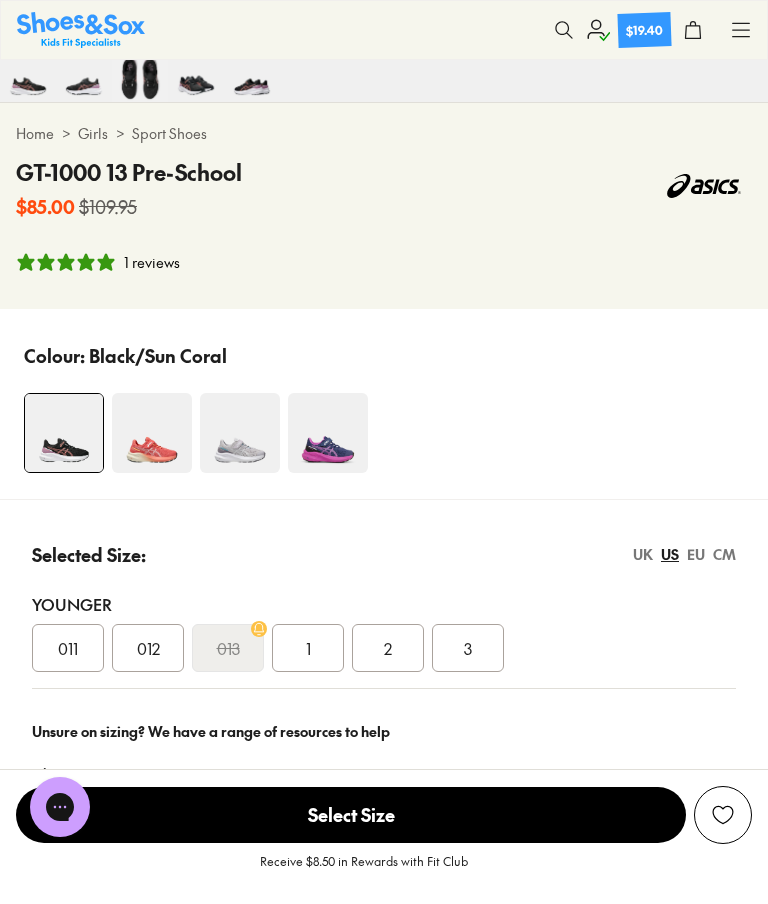 click on "Size guide & tips" at bounding box center (120, 777) 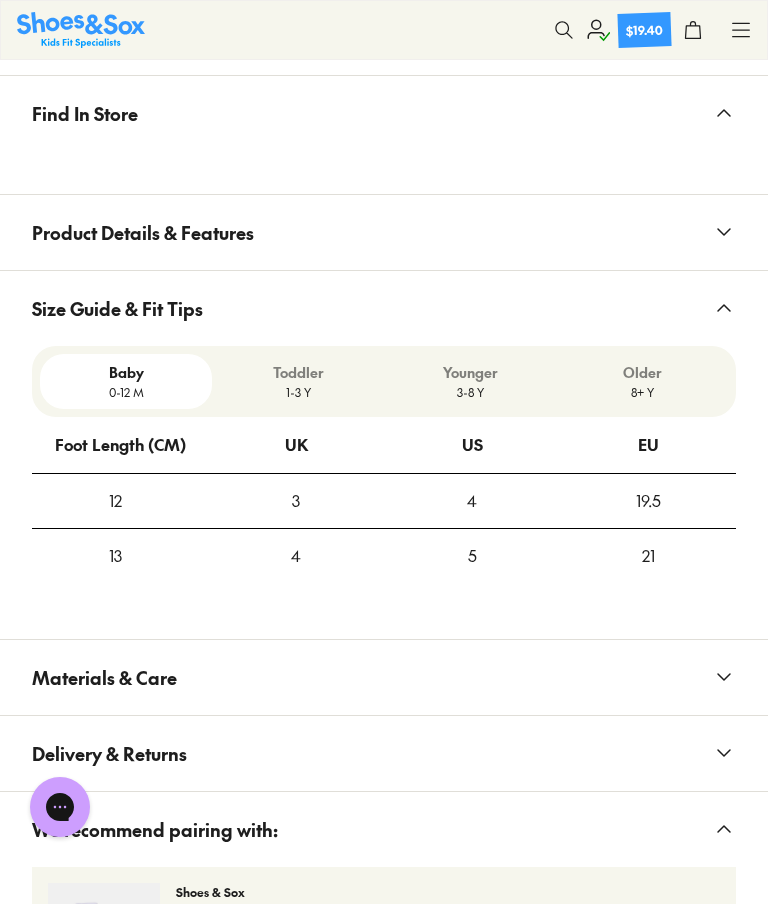 scroll, scrollTop: 1900, scrollLeft: 0, axis: vertical 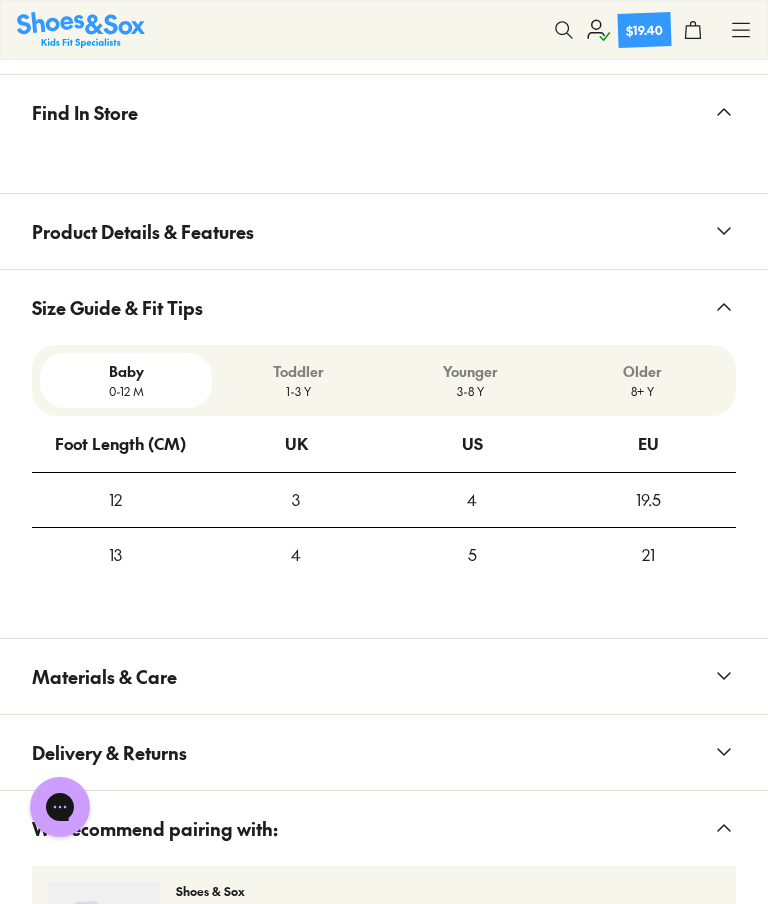 click on "3-8 Y" at bounding box center [470, 391] 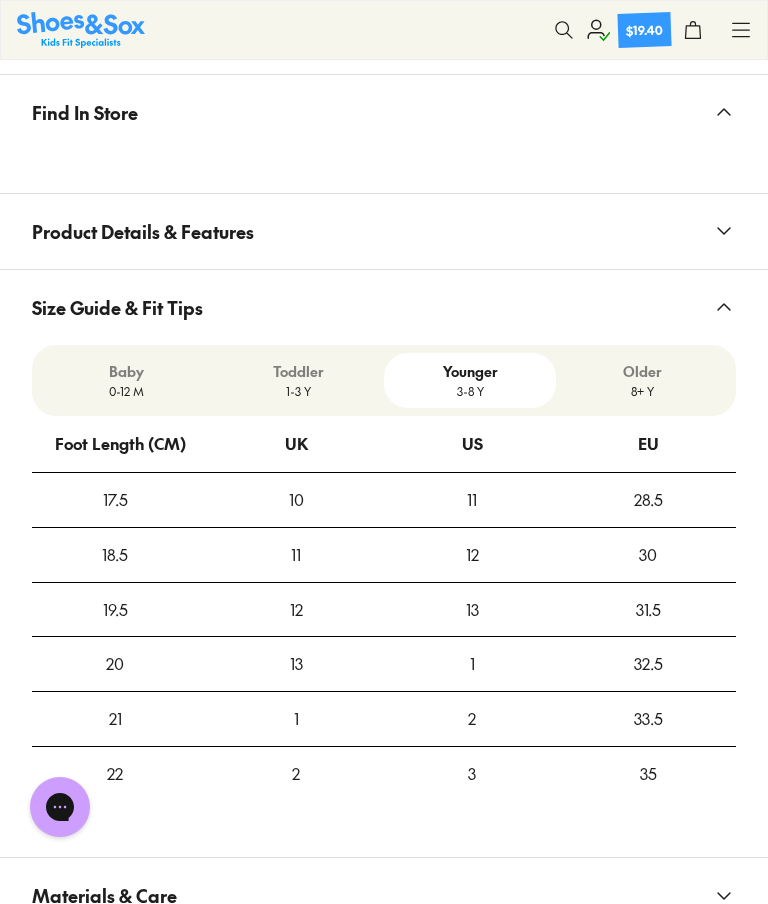click on "Younger" at bounding box center (470, 371) 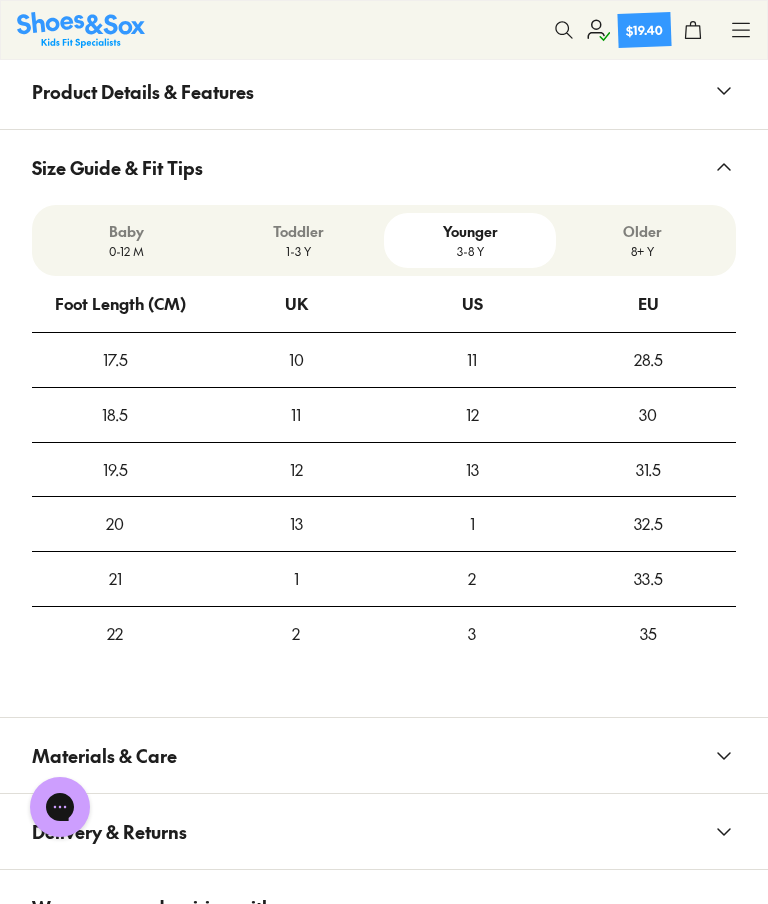 scroll, scrollTop: 2026, scrollLeft: 0, axis: vertical 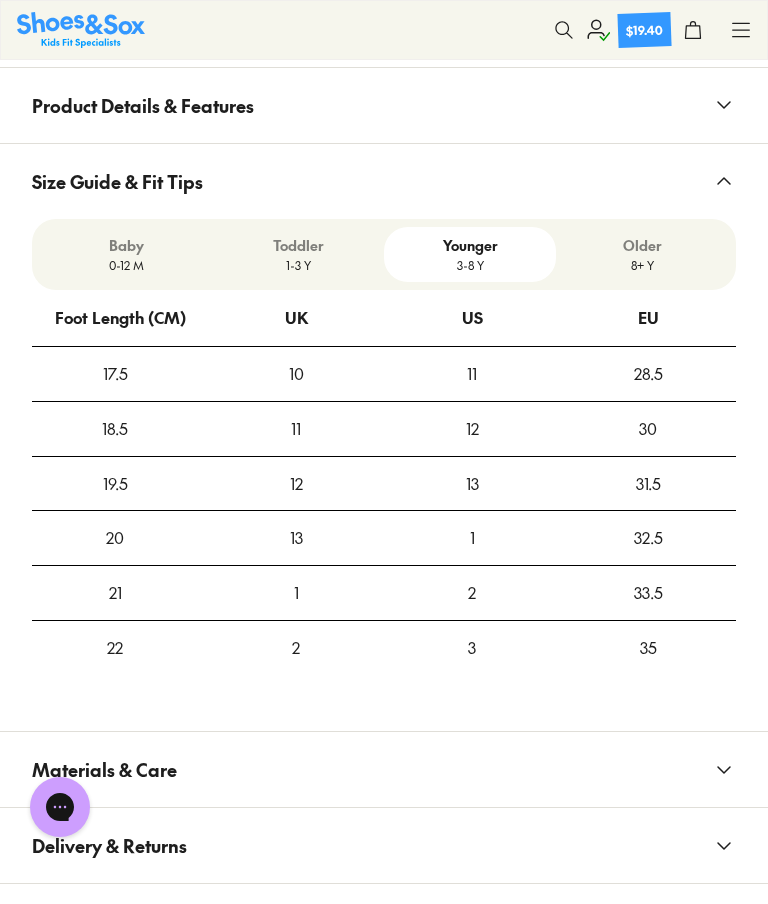 click on "US" at bounding box center (472, 318) 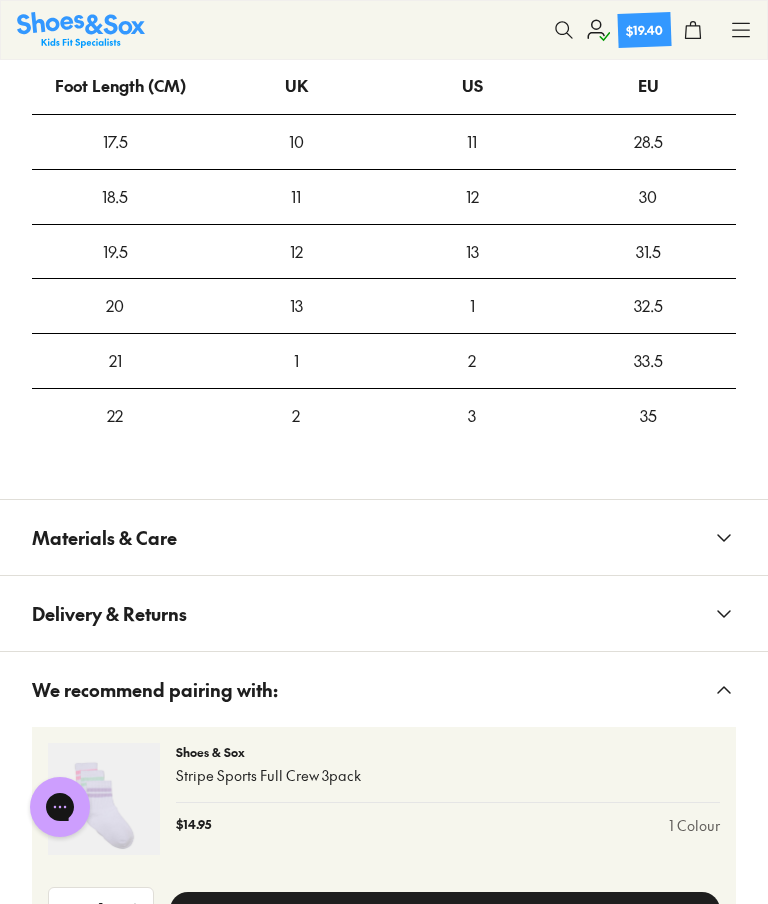 scroll, scrollTop: 56, scrollLeft: 0, axis: vertical 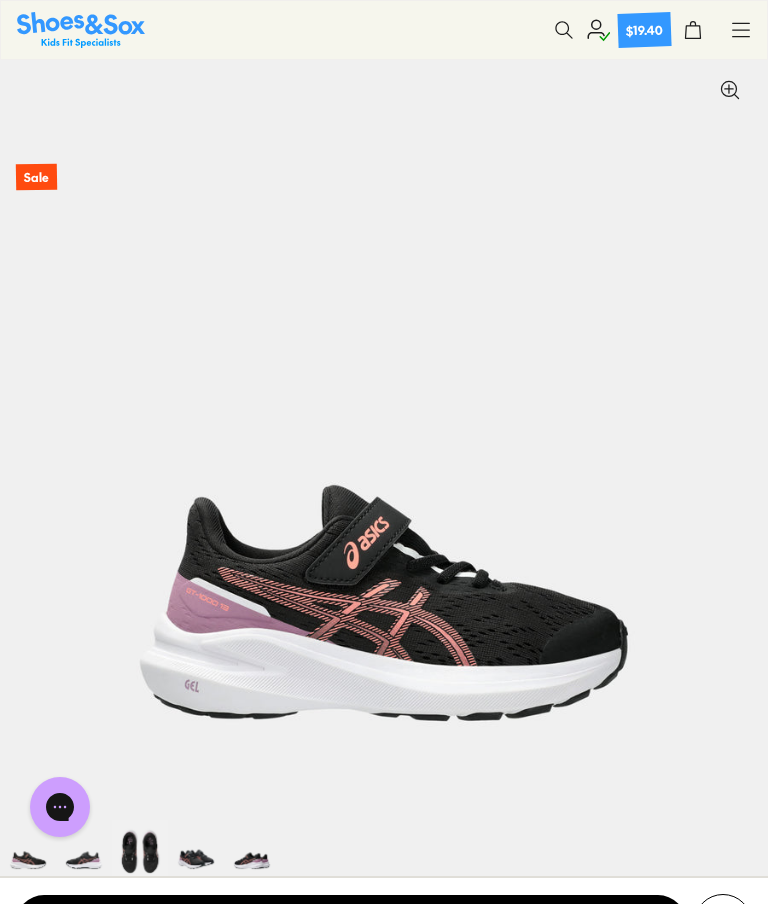 click 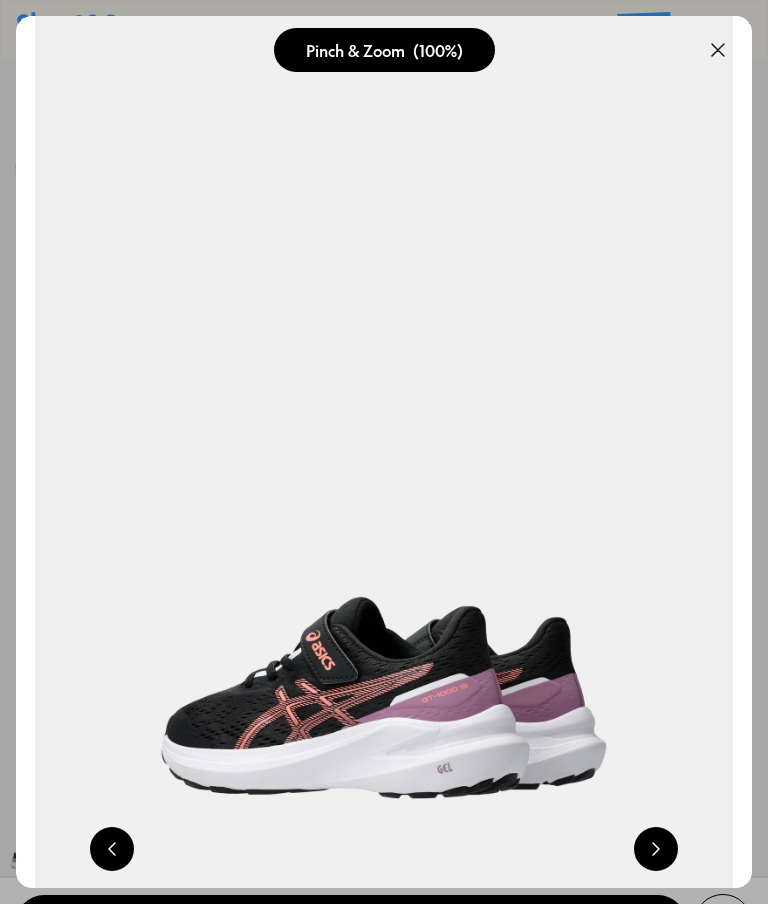 scroll, scrollTop: 0, scrollLeft: 0, axis: both 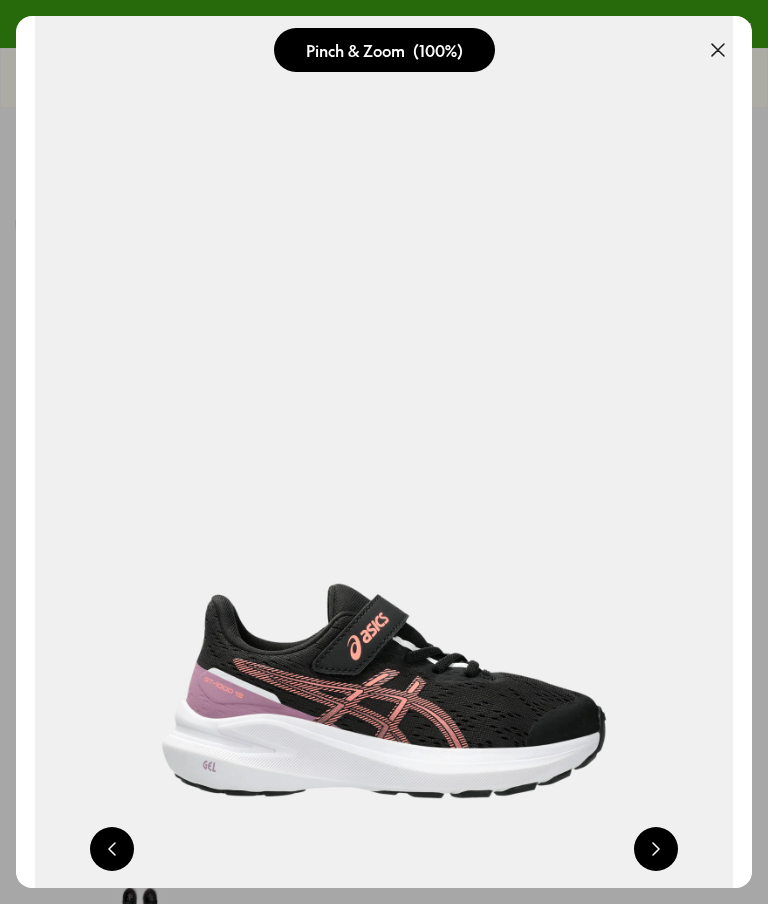 click at bounding box center [718, 50] 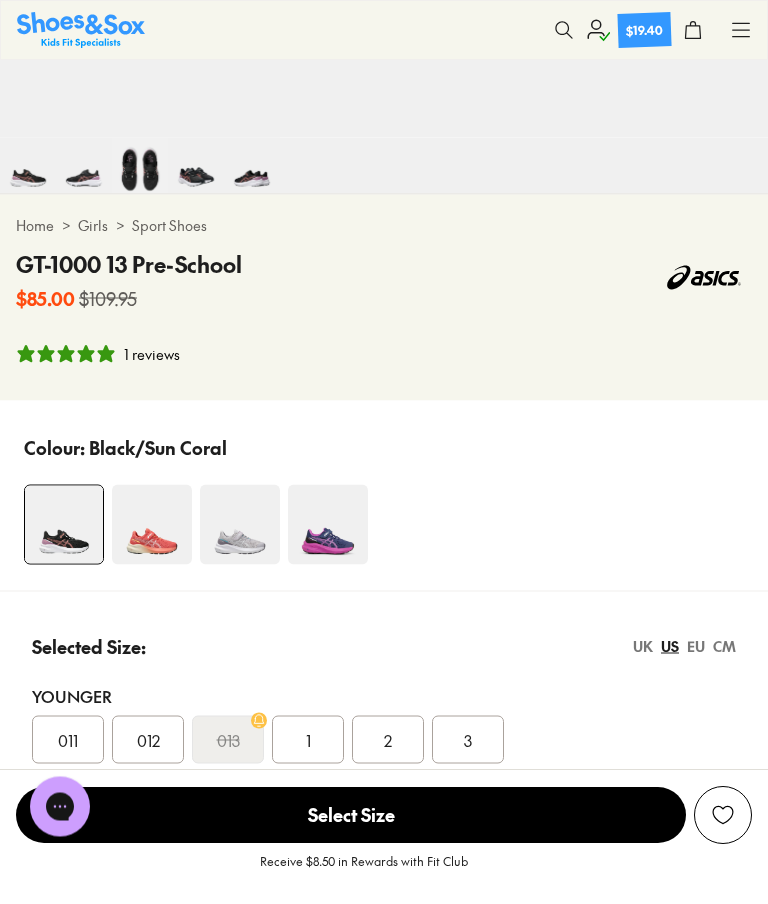 scroll, scrollTop: 739, scrollLeft: 0, axis: vertical 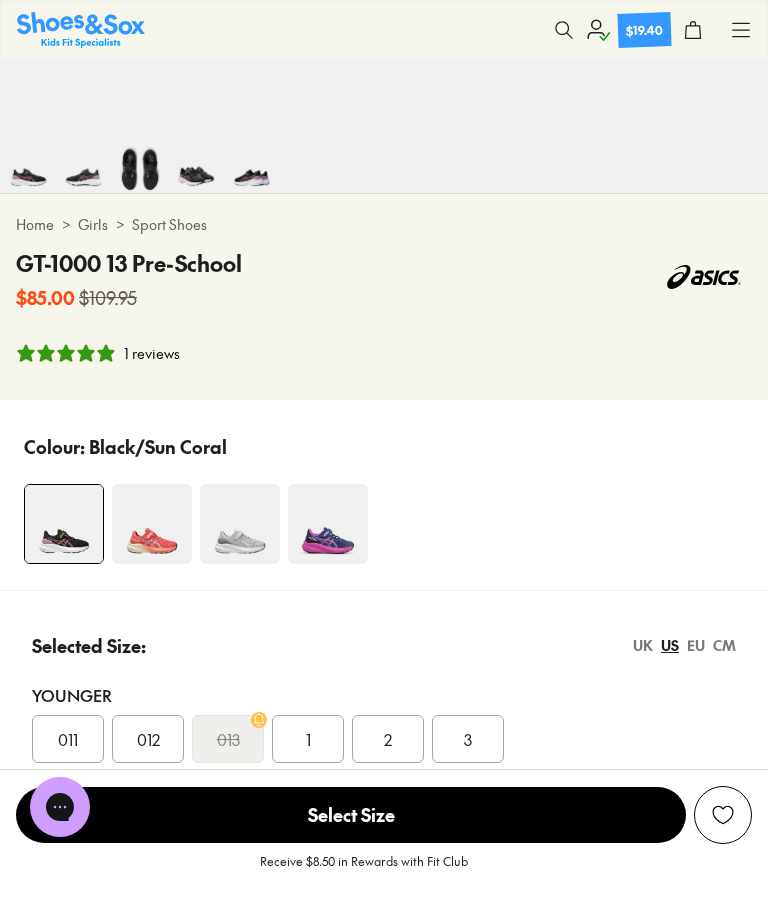 click on "011" at bounding box center (68, 739) 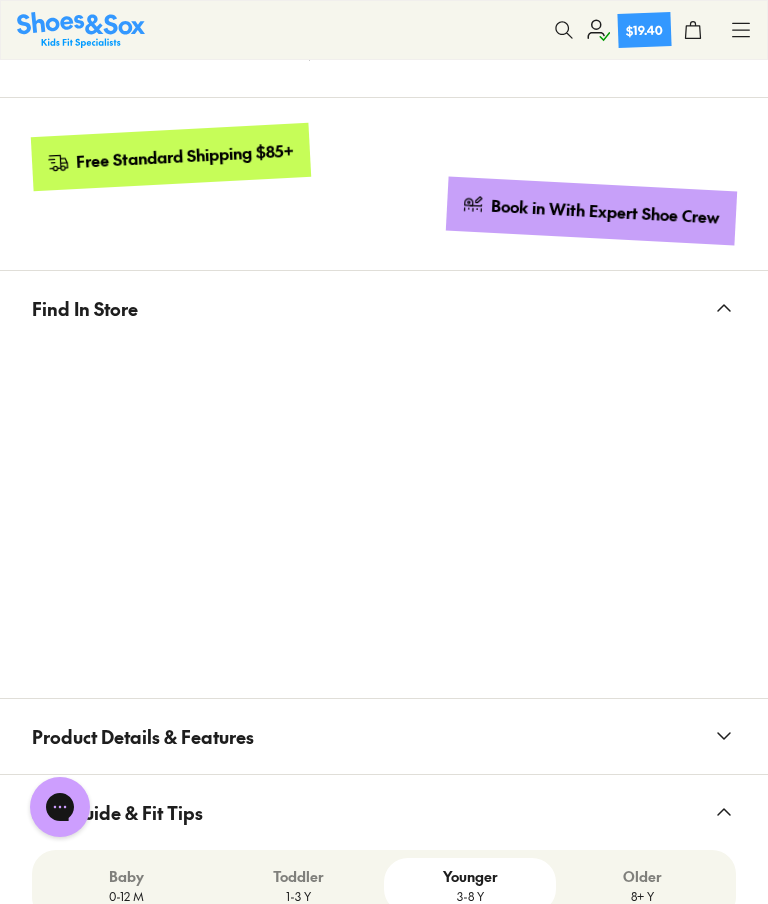 scroll, scrollTop: 1701, scrollLeft: 0, axis: vertical 